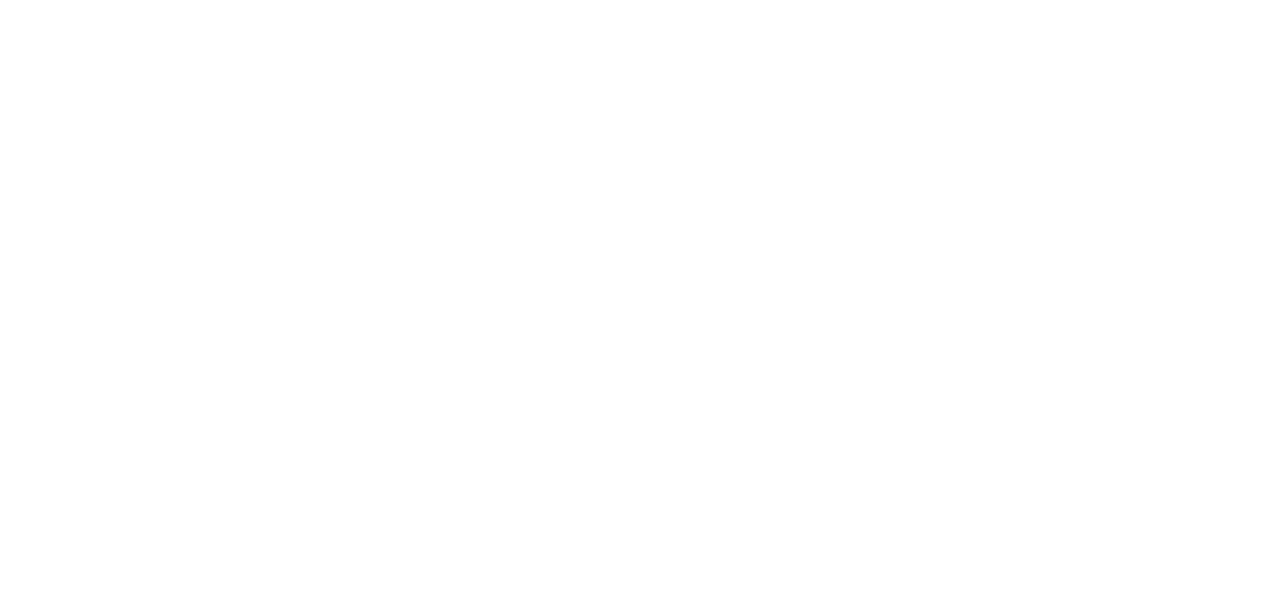 scroll, scrollTop: 0, scrollLeft: 0, axis: both 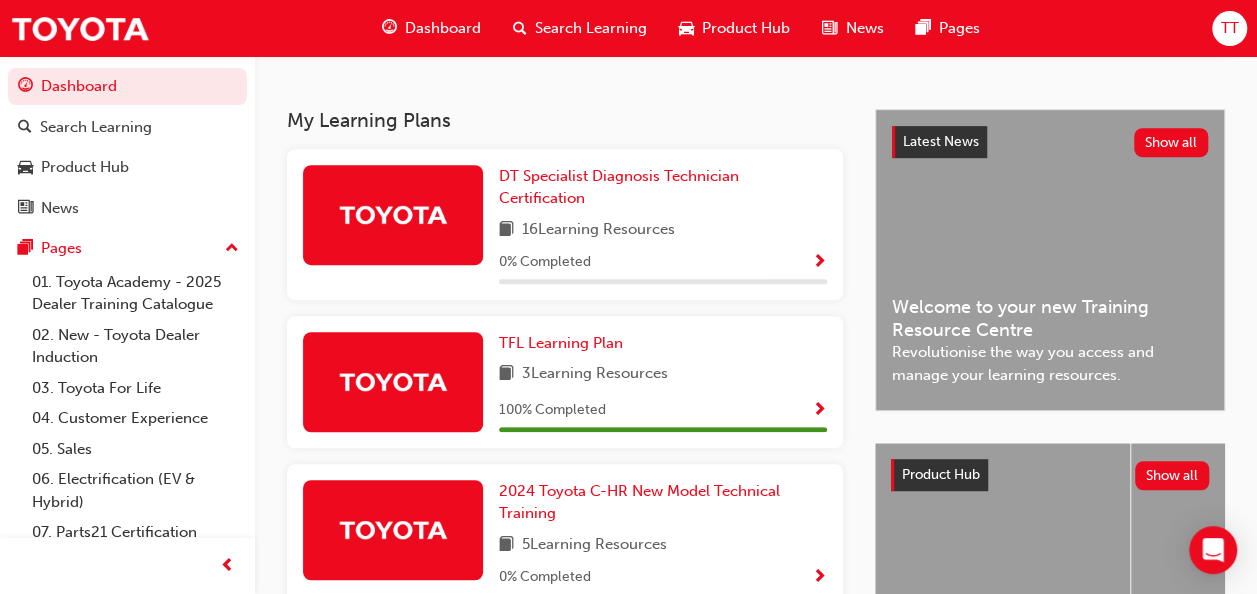 click on "Dashboard" at bounding box center [443, 28] 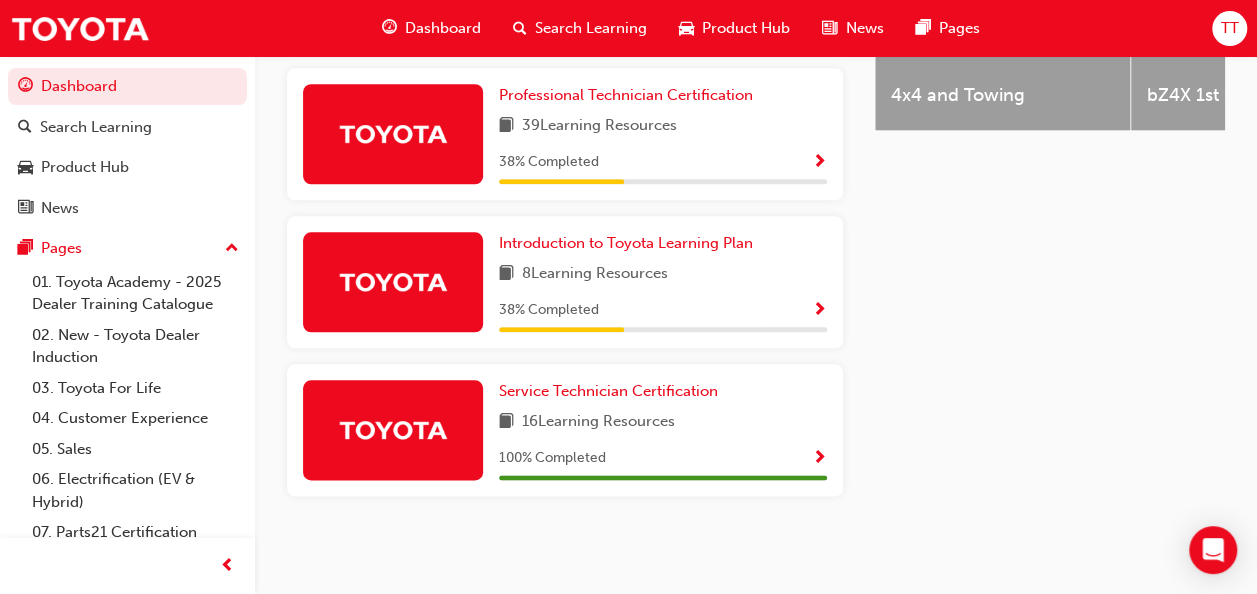 scroll, scrollTop: 869, scrollLeft: 0, axis: vertical 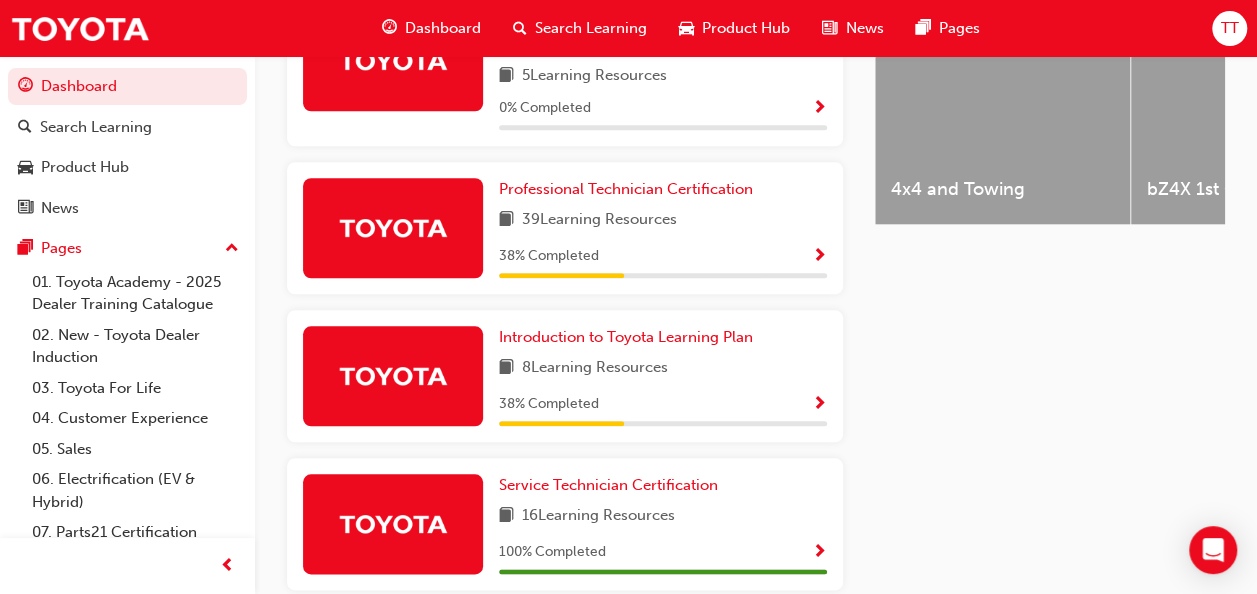 click at bounding box center (819, 405) 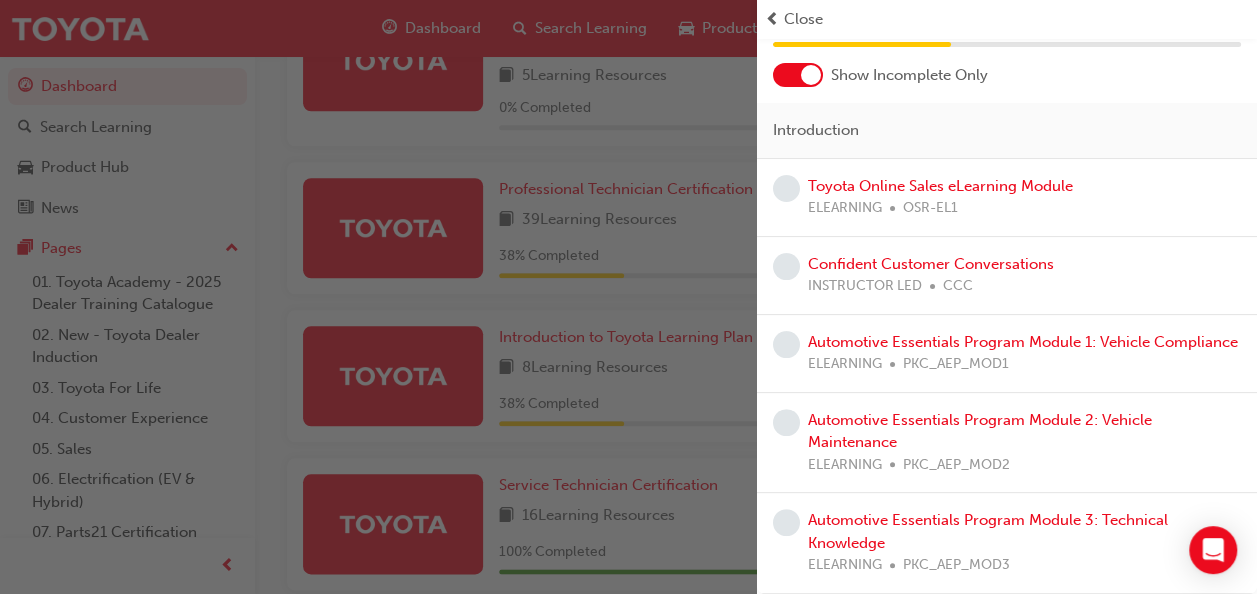 scroll, scrollTop: 118, scrollLeft: 0, axis: vertical 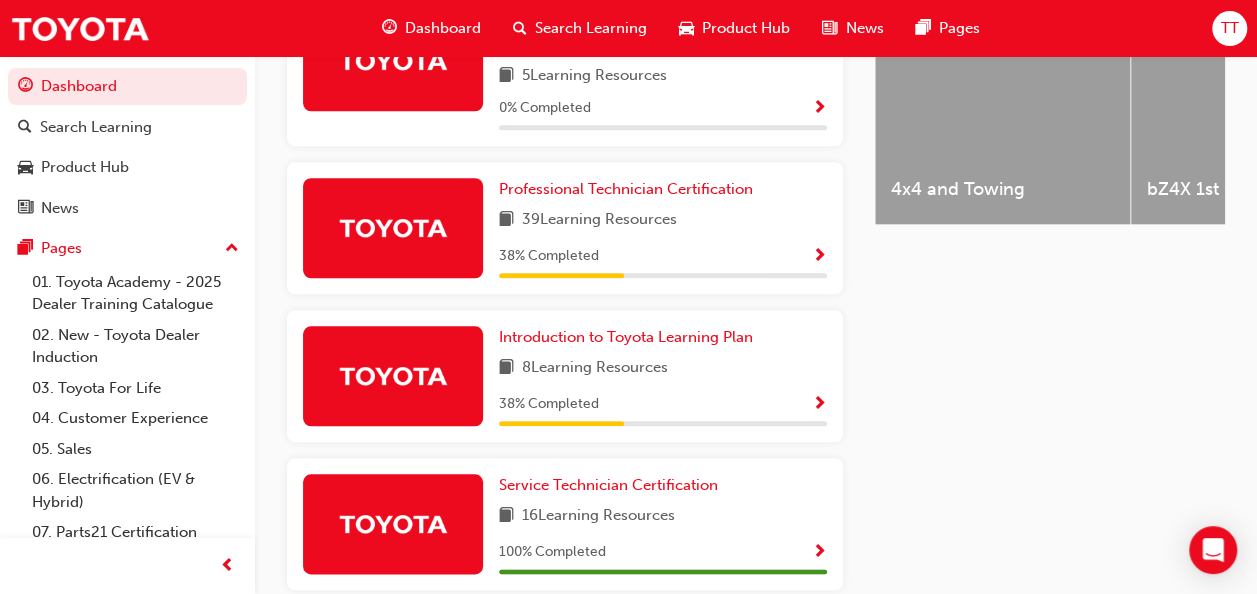 click at bounding box center [819, 257] 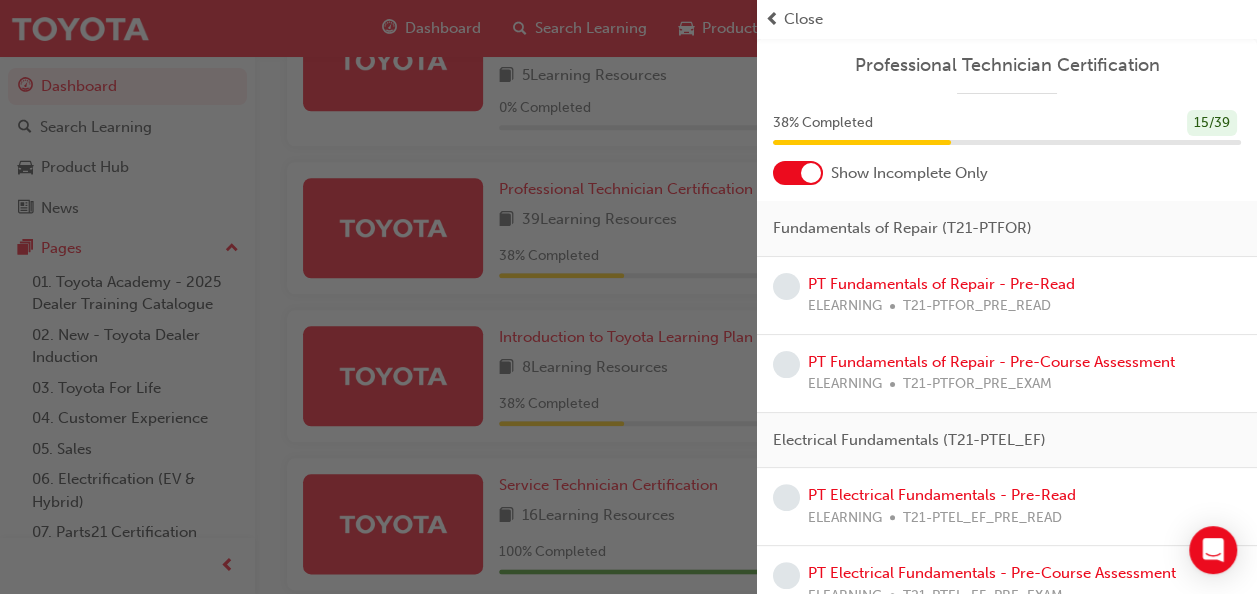 click at bounding box center [798, 173] 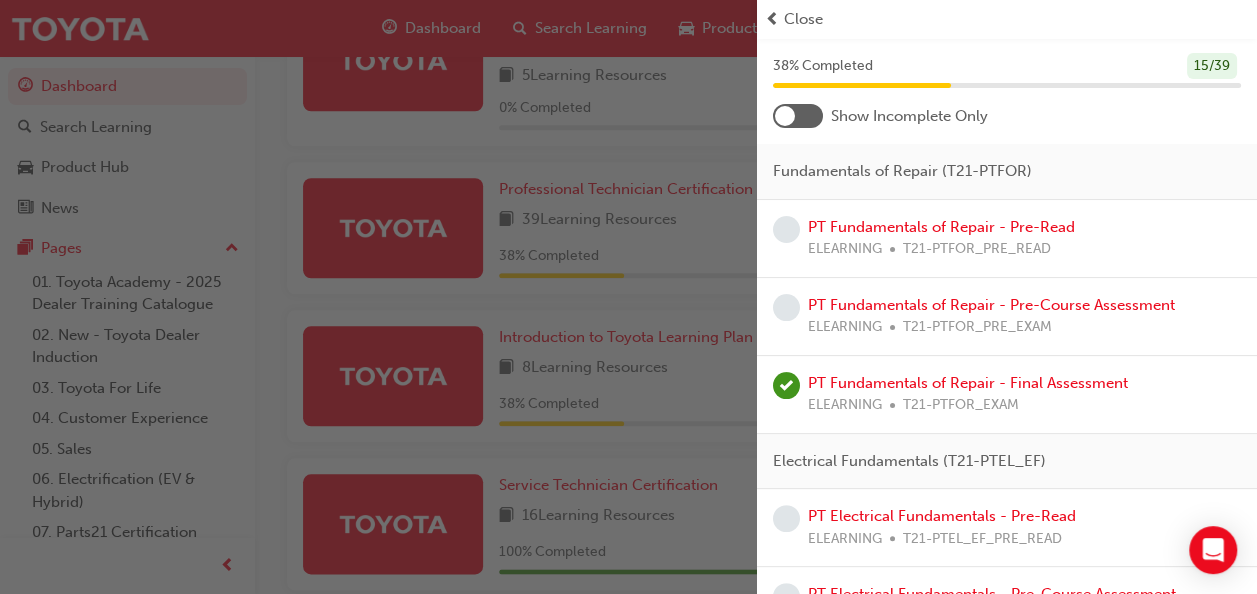 scroll, scrollTop: 0, scrollLeft: 0, axis: both 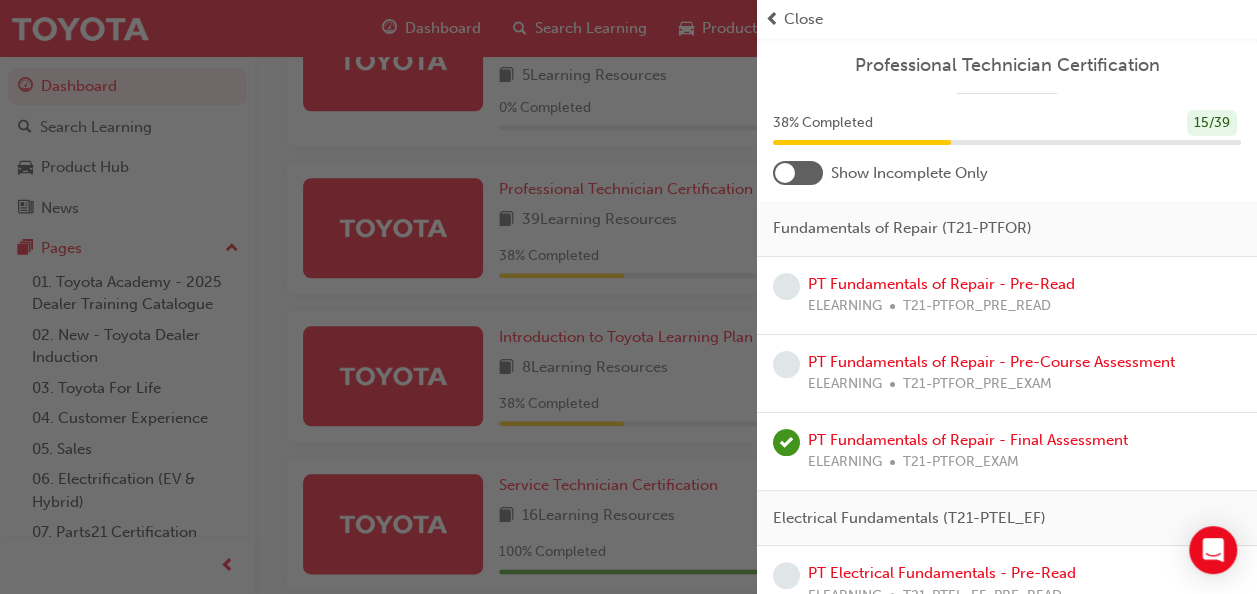 click at bounding box center [798, 173] 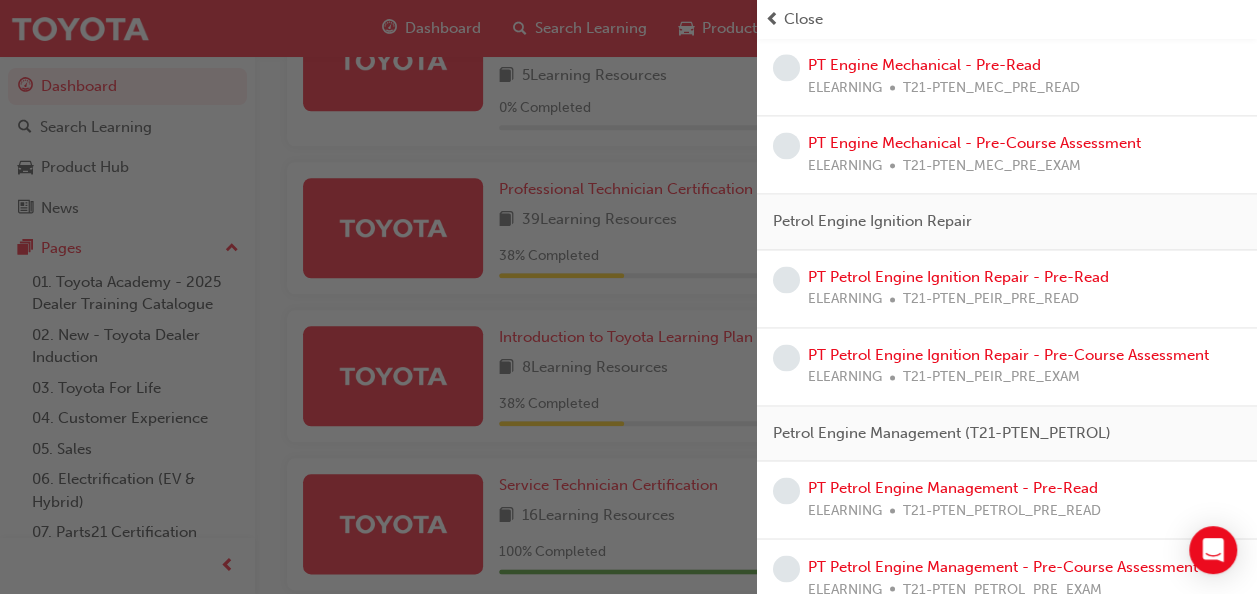 scroll, scrollTop: 1314, scrollLeft: 0, axis: vertical 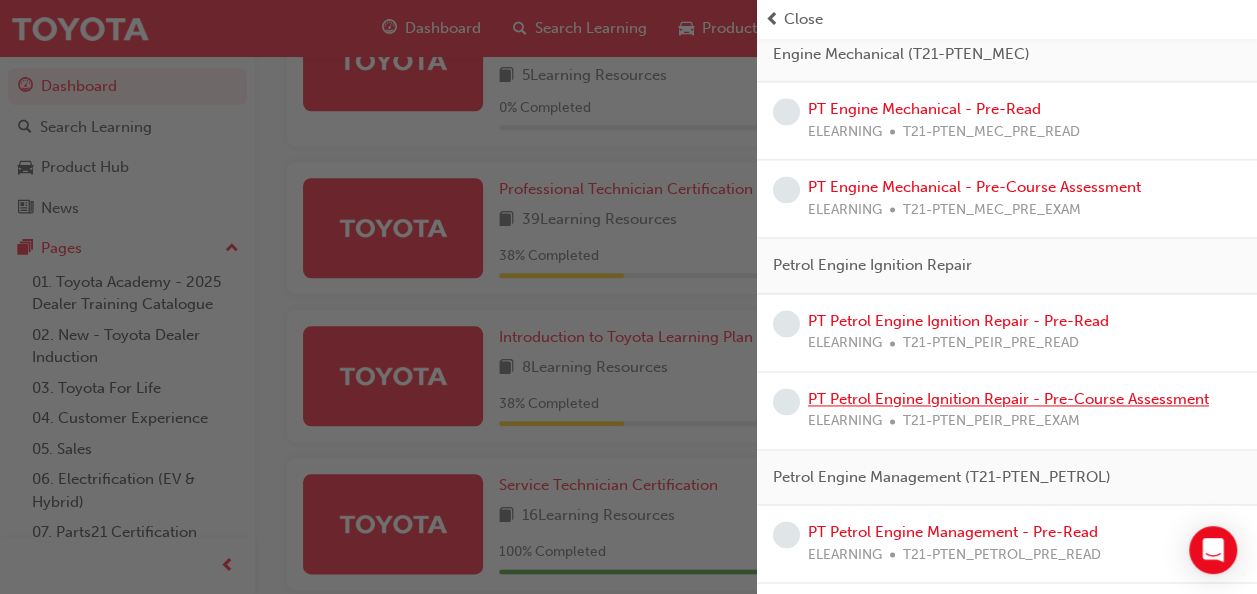click on "PT Petrol Engine Ignition Repair - Pre-Course Assessment" at bounding box center [1008, 399] 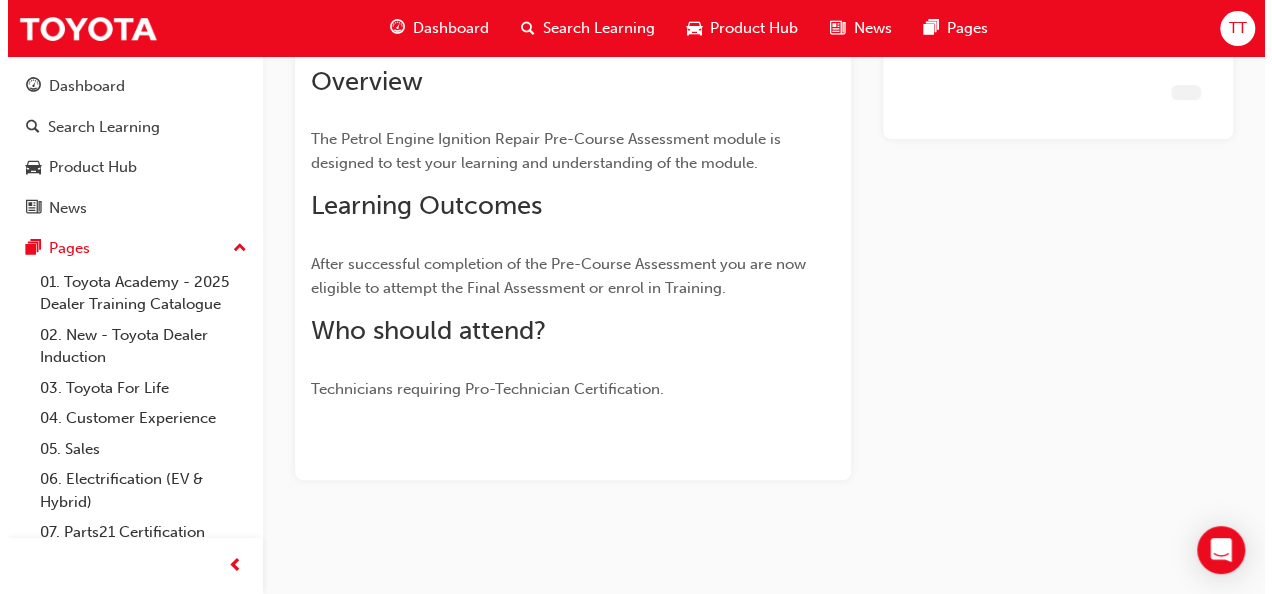 scroll, scrollTop: 0, scrollLeft: 0, axis: both 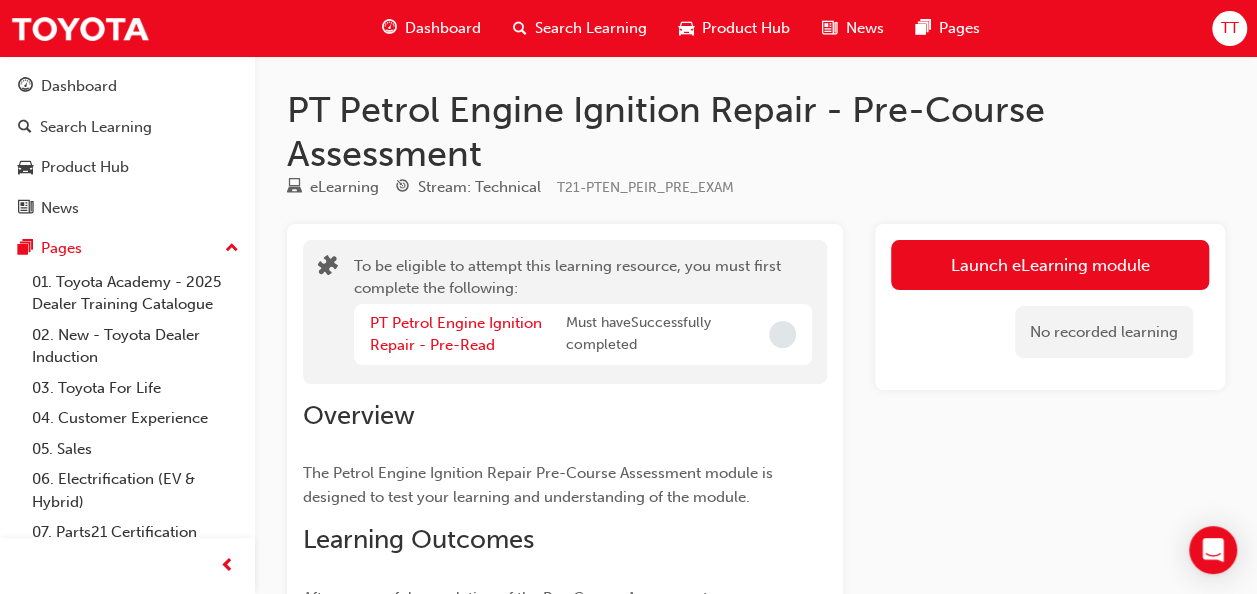 click on "Launch eLearning module" at bounding box center [1050, 265] 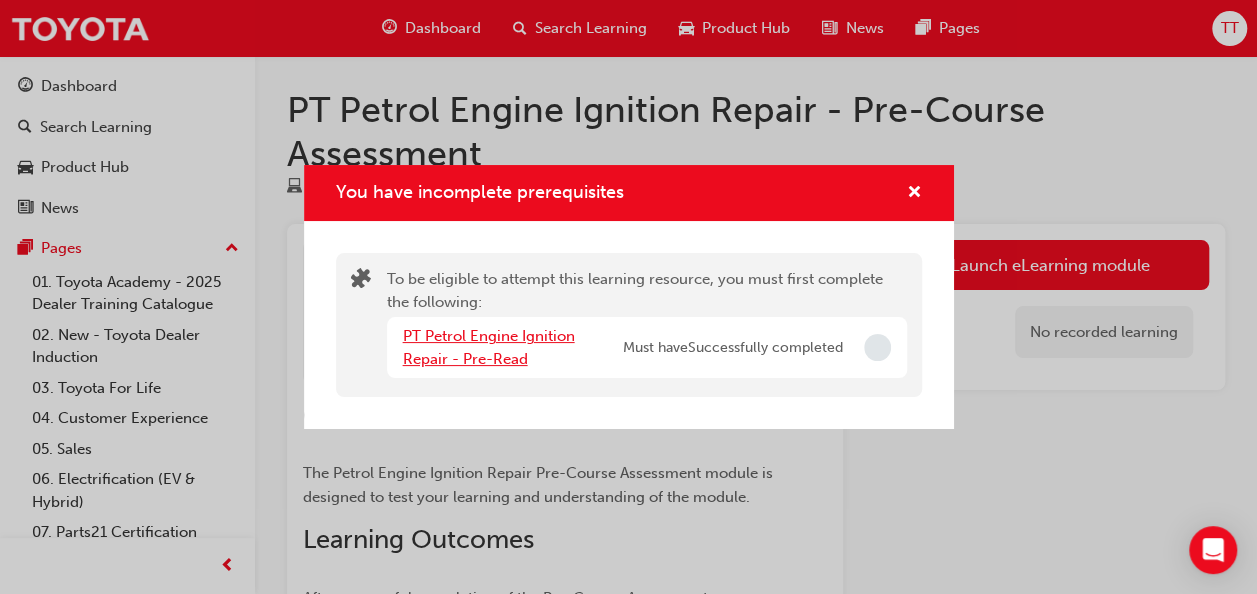 click on "PT Petrol Engine Ignition Repair - Pre-Read" at bounding box center (489, 347) 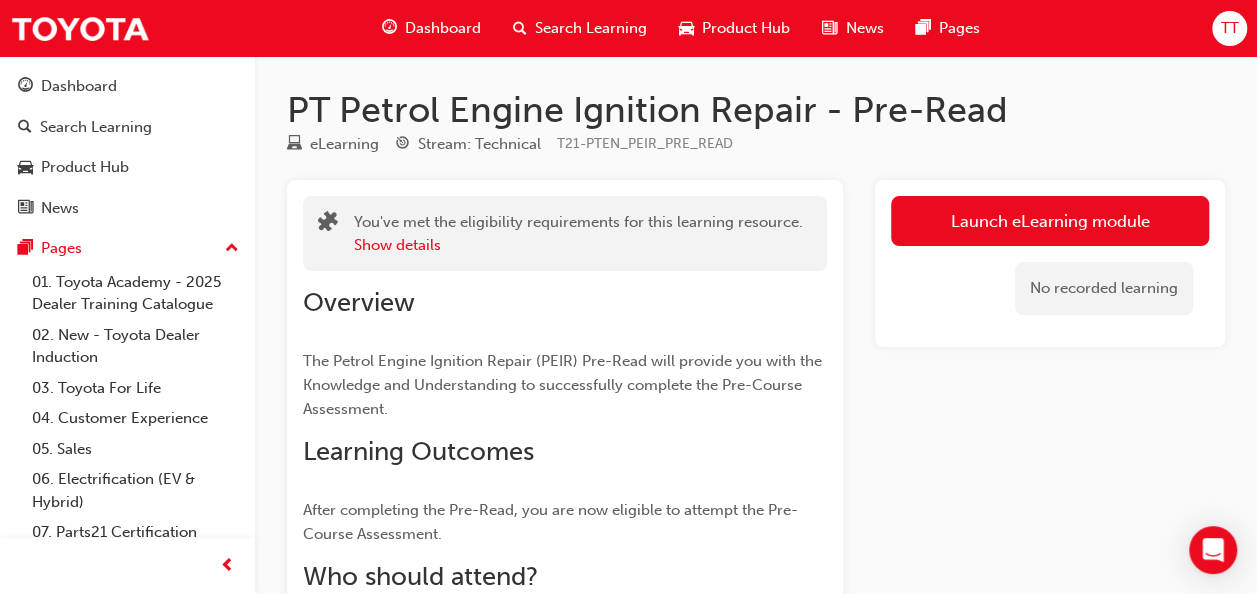 click on "Launch eLearning module" at bounding box center (1050, 221) 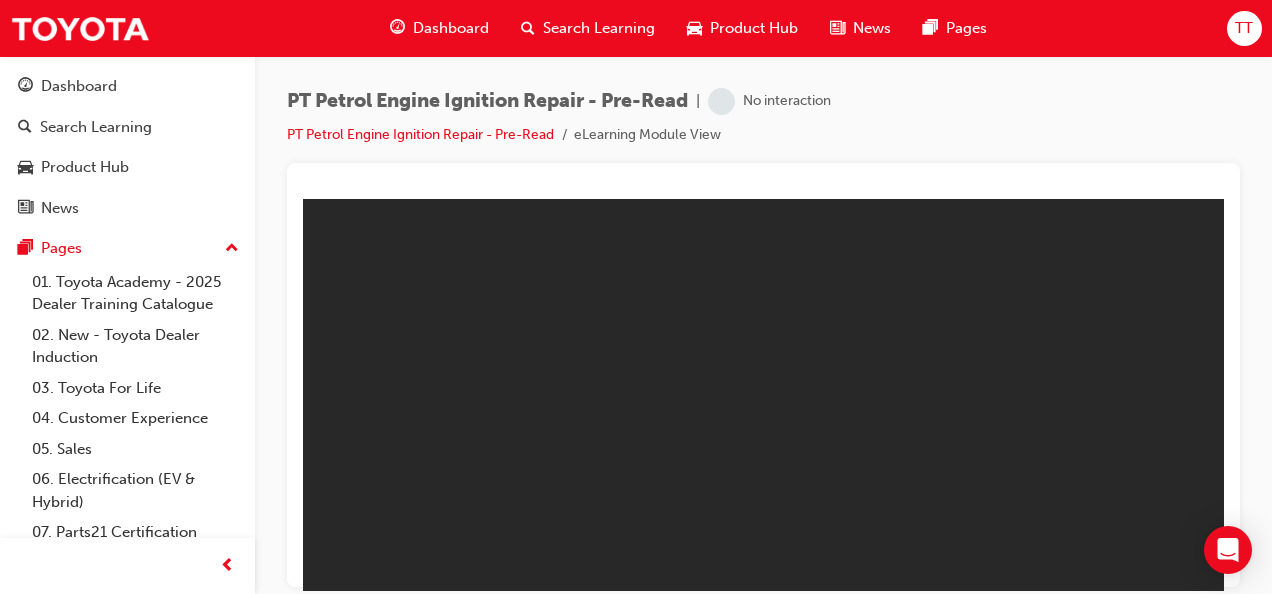 scroll, scrollTop: 0, scrollLeft: 0, axis: both 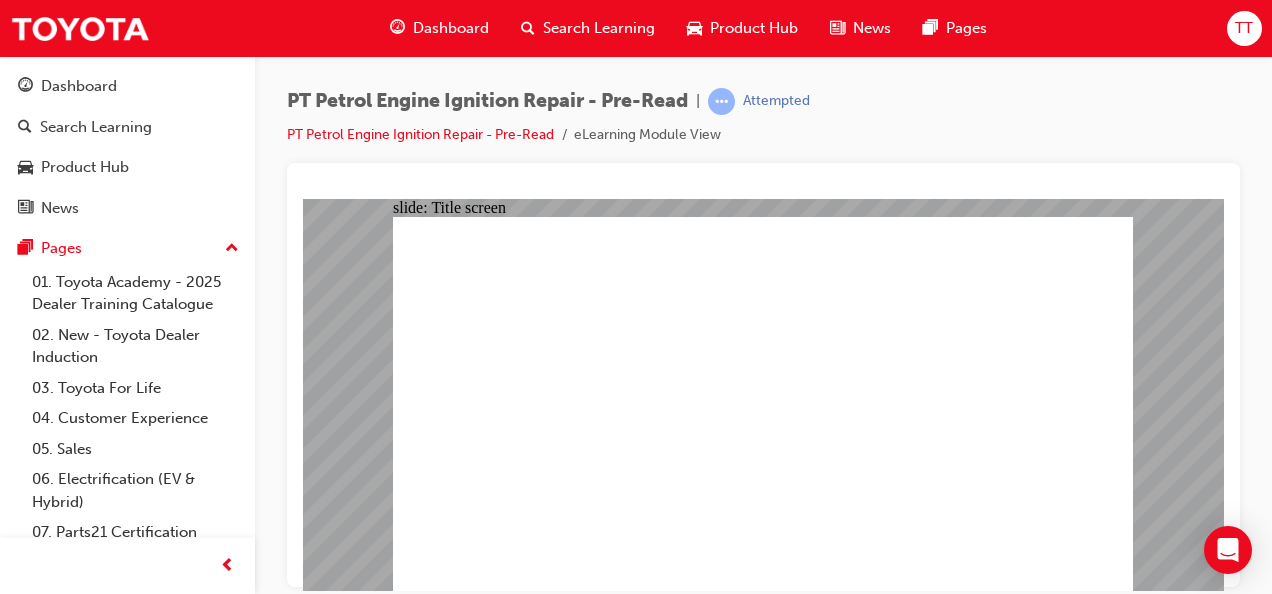 click 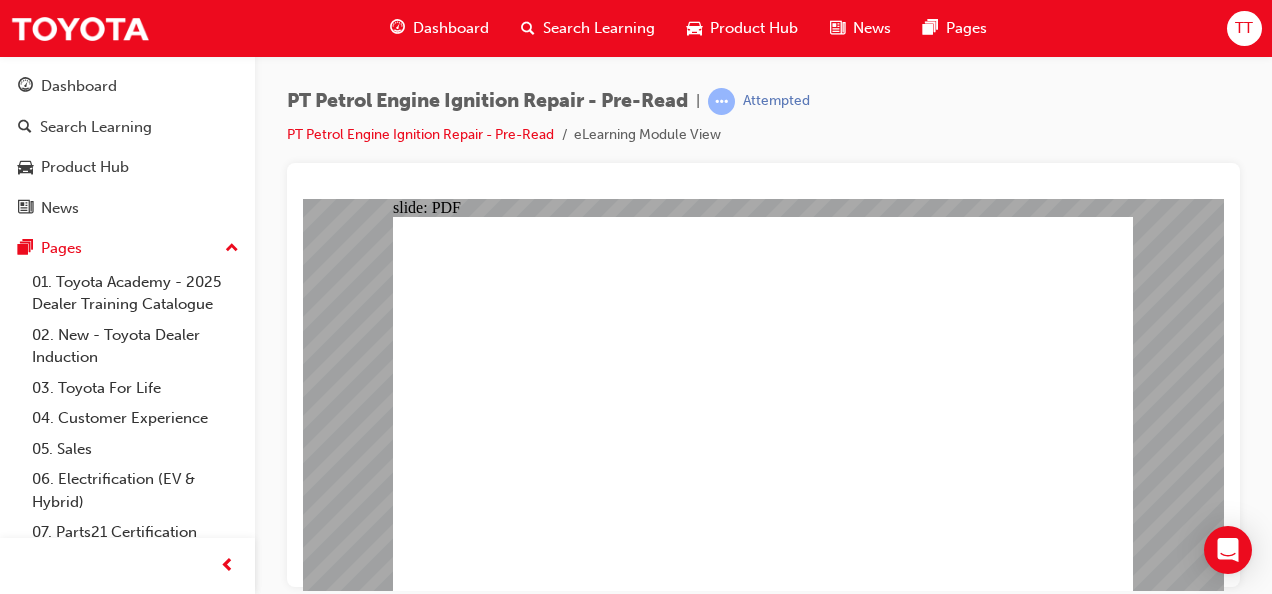 scroll, scrollTop: 0, scrollLeft: 0, axis: both 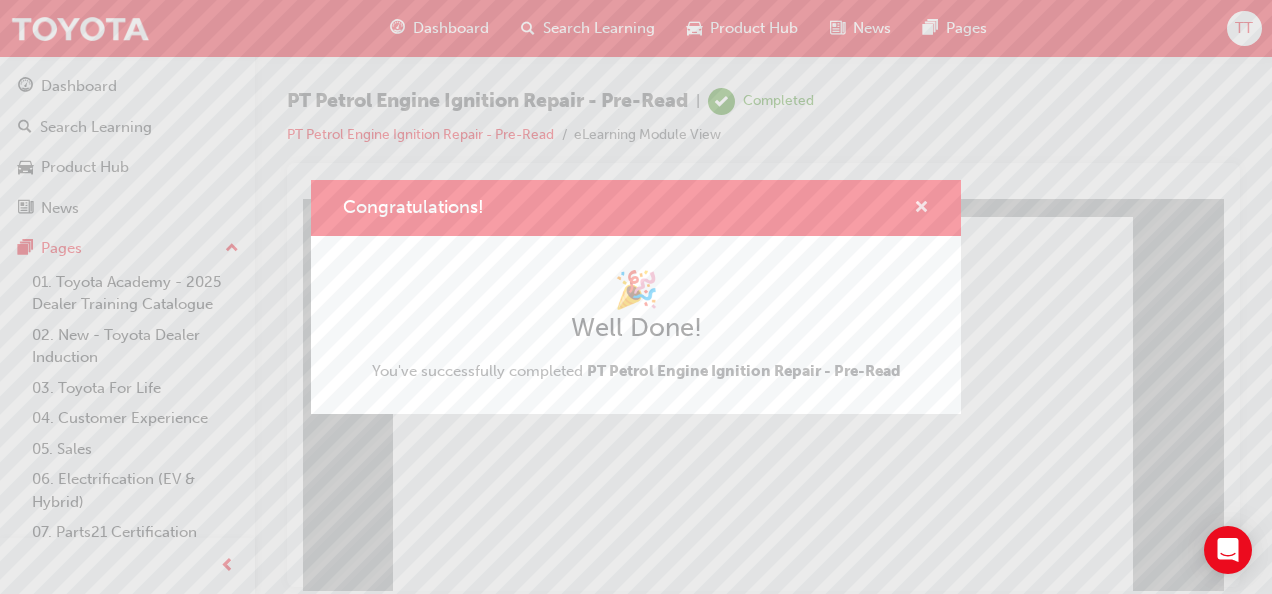 click at bounding box center (921, 209) 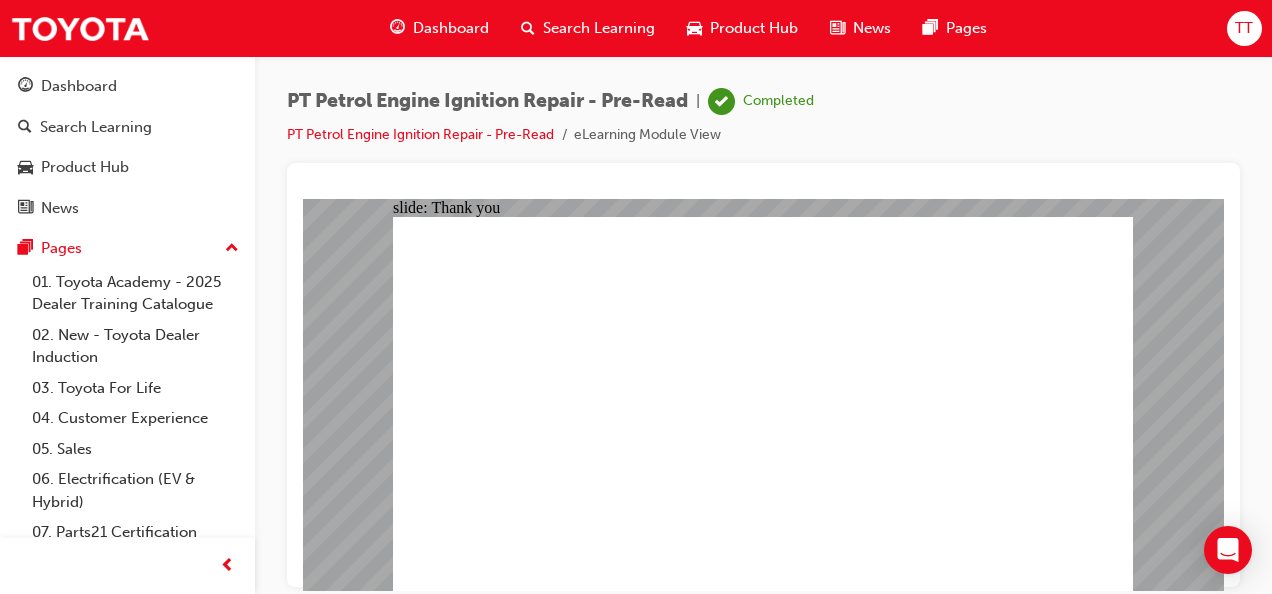 click 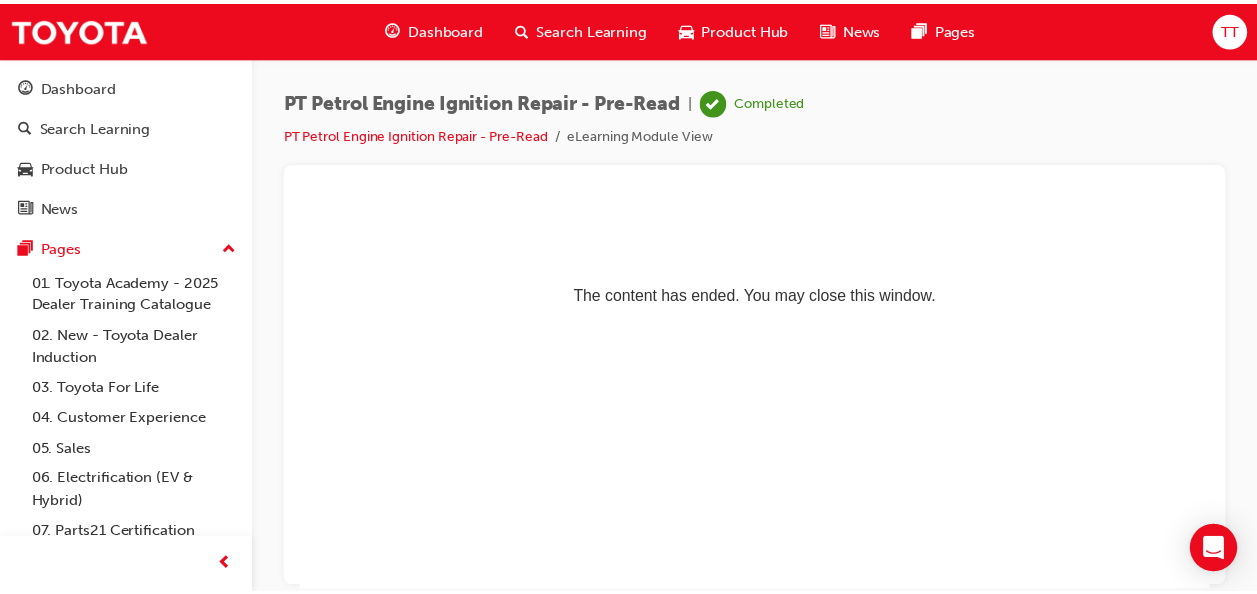 scroll, scrollTop: 0, scrollLeft: 0, axis: both 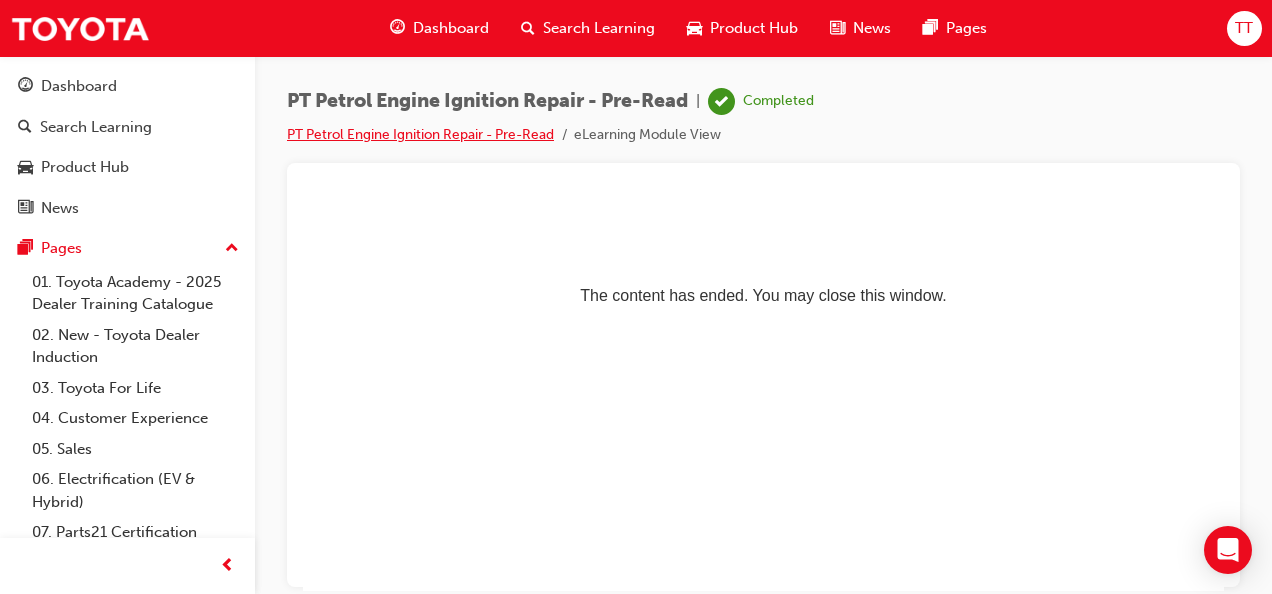 click on "PT Petrol Engine Ignition Repair - Pre-Read" at bounding box center (420, 134) 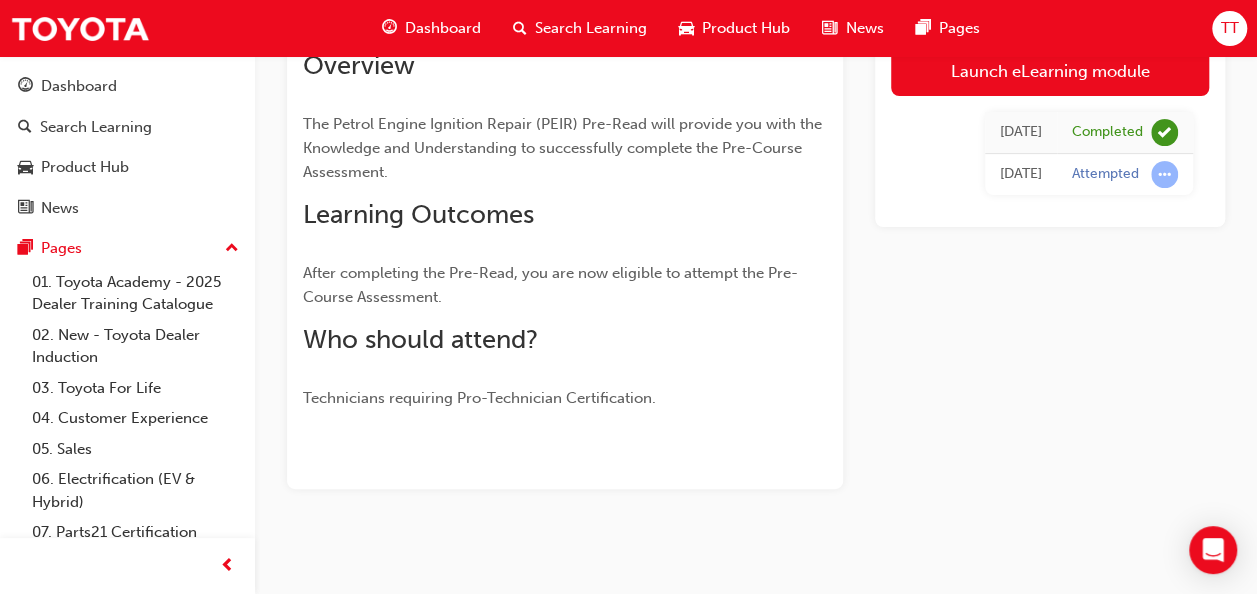 scroll, scrollTop: 245, scrollLeft: 0, axis: vertical 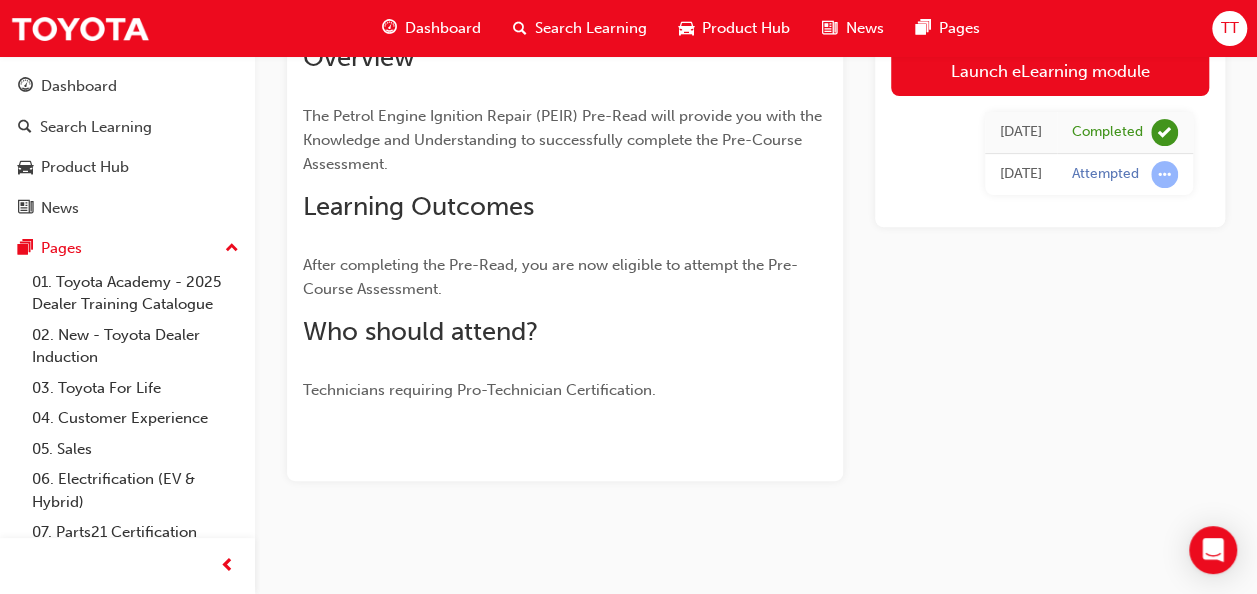 click on "Dashboard" at bounding box center [443, 28] 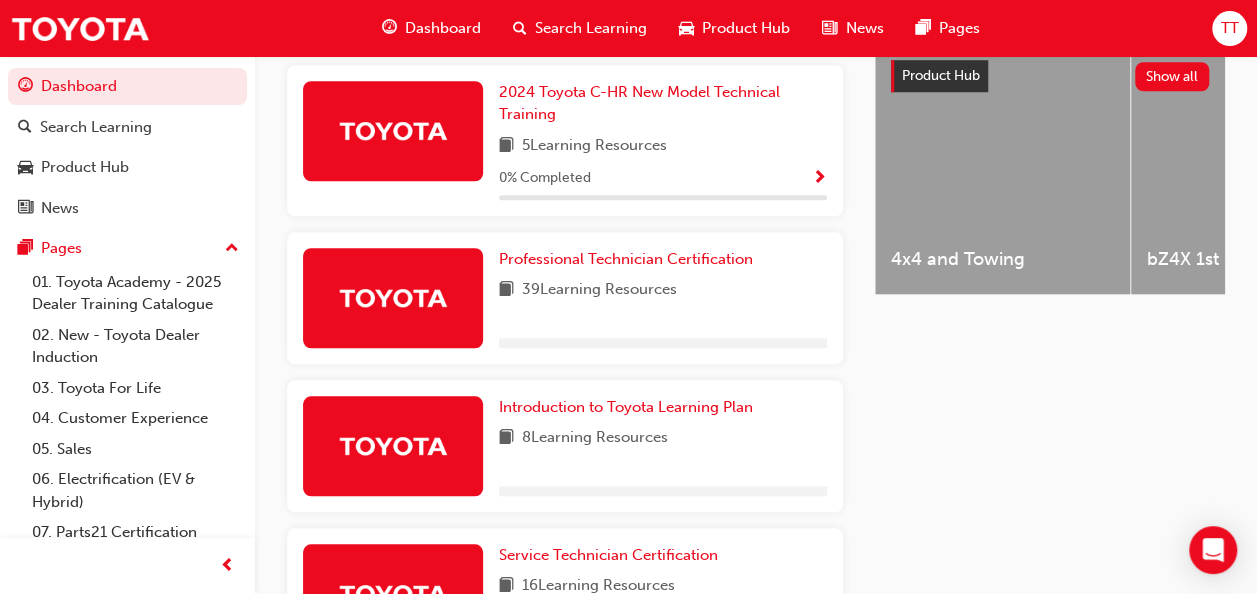 scroll, scrollTop: 750, scrollLeft: 0, axis: vertical 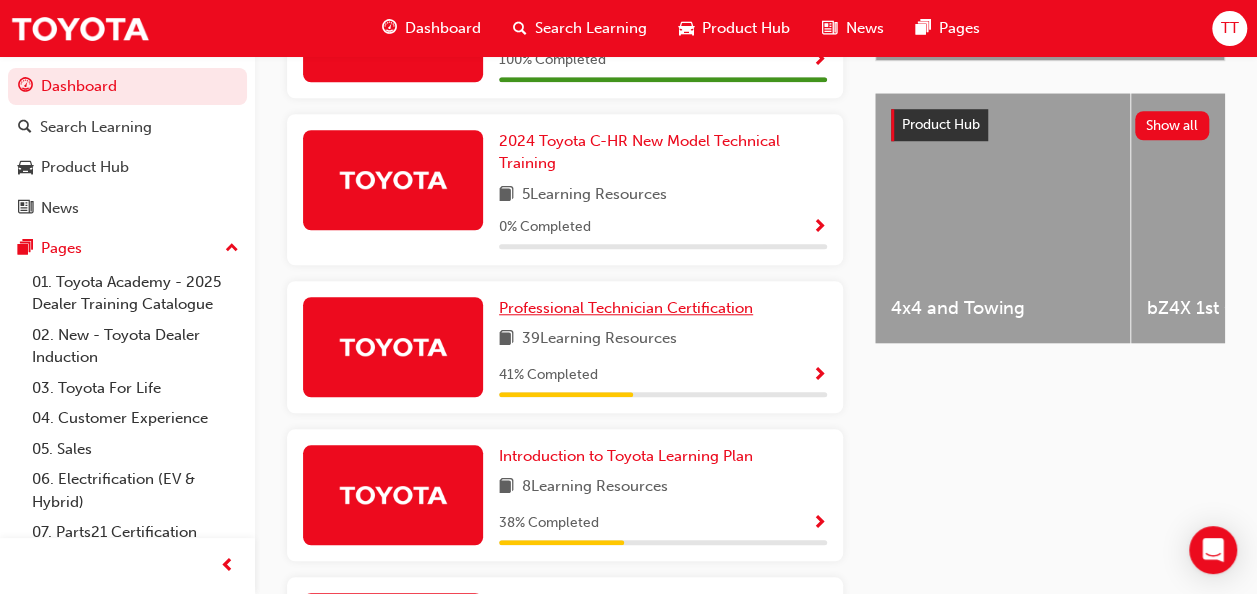 click on "Professional Technician Certification" at bounding box center (626, 308) 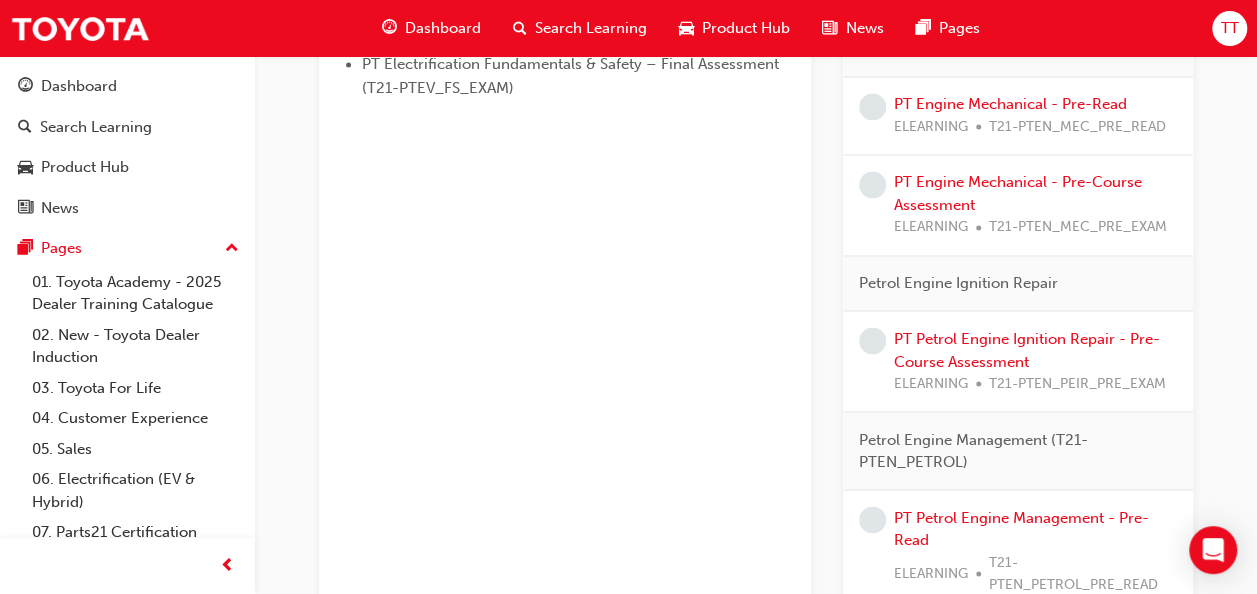scroll, scrollTop: 1600, scrollLeft: 0, axis: vertical 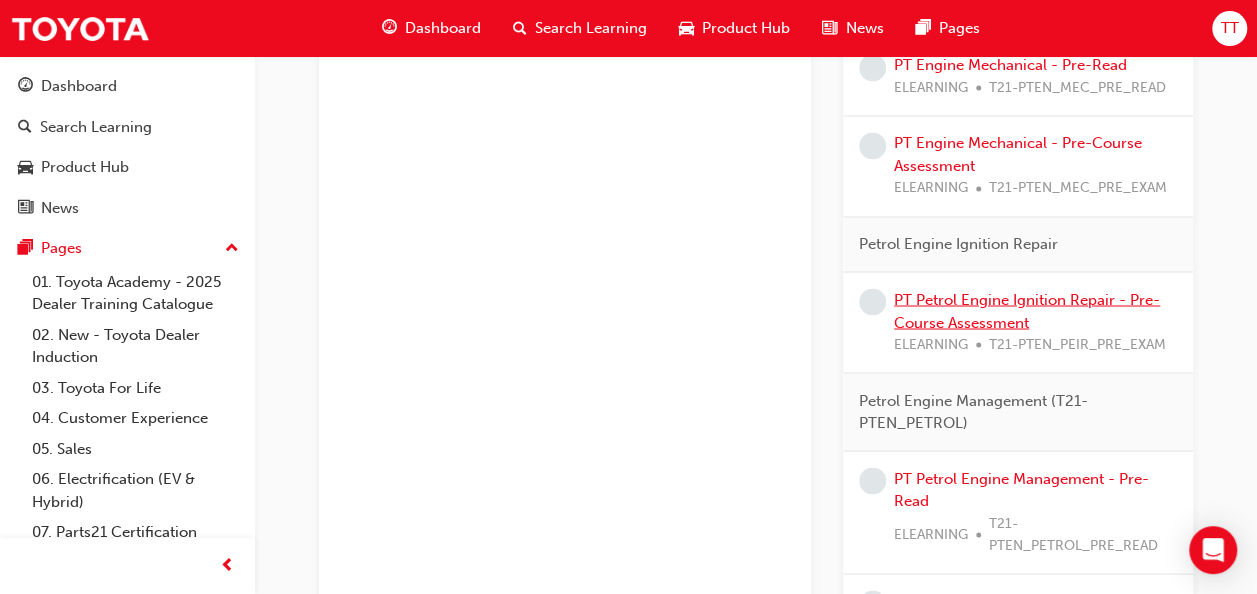 click on "PT Petrol Engine Ignition Repair - Pre-Course Assessment" at bounding box center (1027, 310) 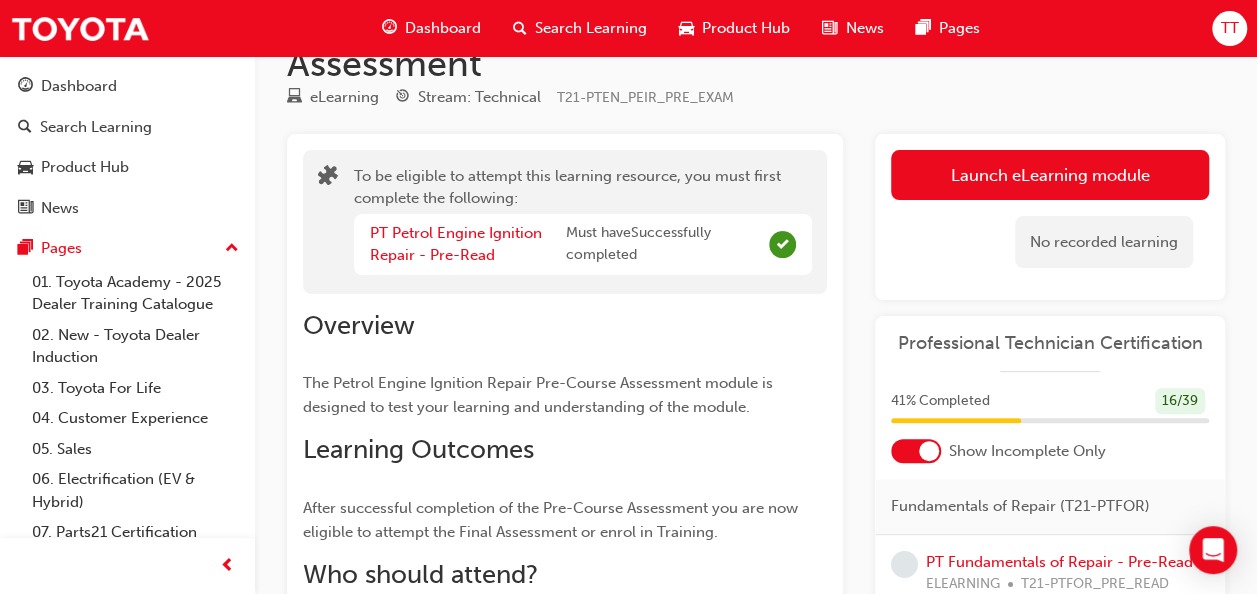 scroll, scrollTop: 88, scrollLeft: 0, axis: vertical 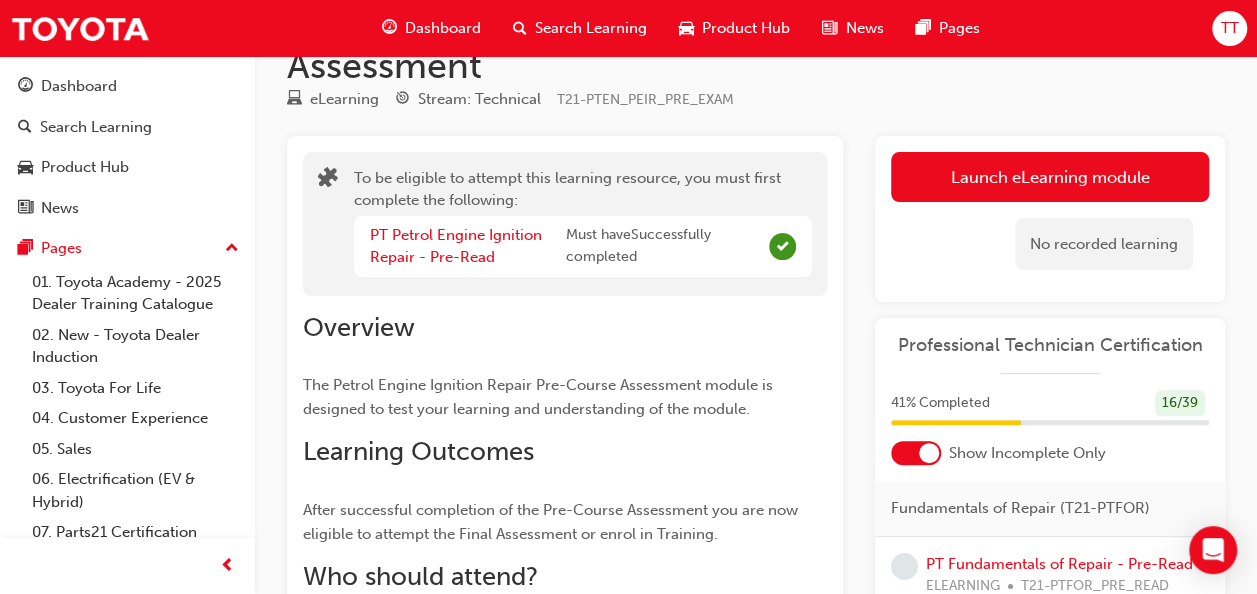 click on "Launch eLearning module" at bounding box center [1050, 177] 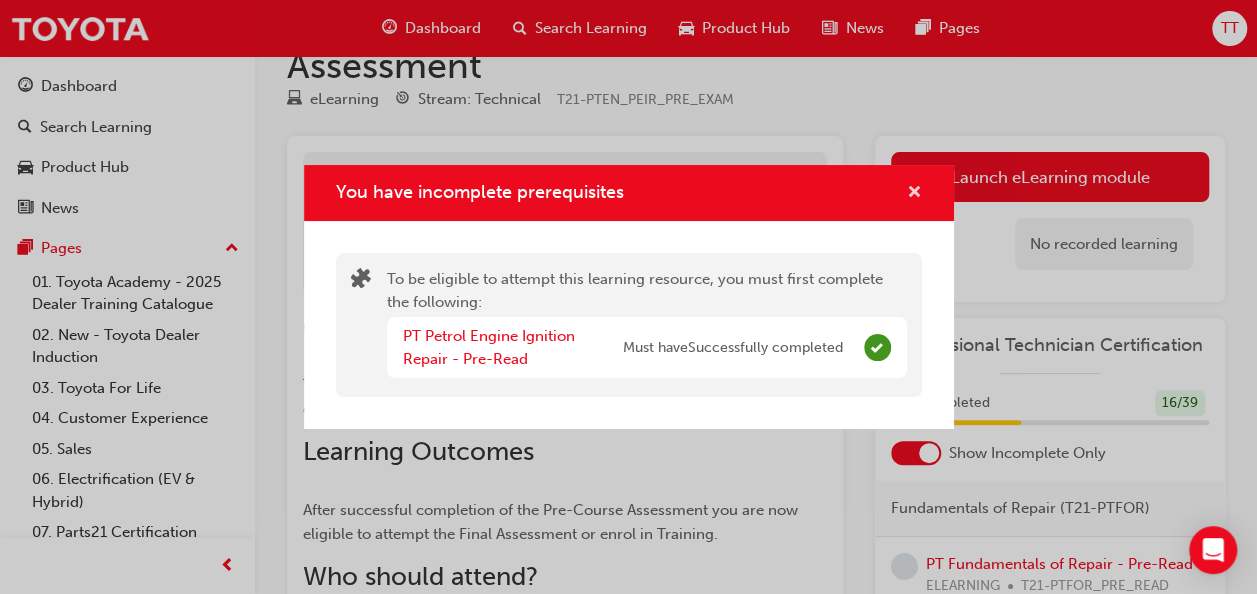 click at bounding box center [914, 194] 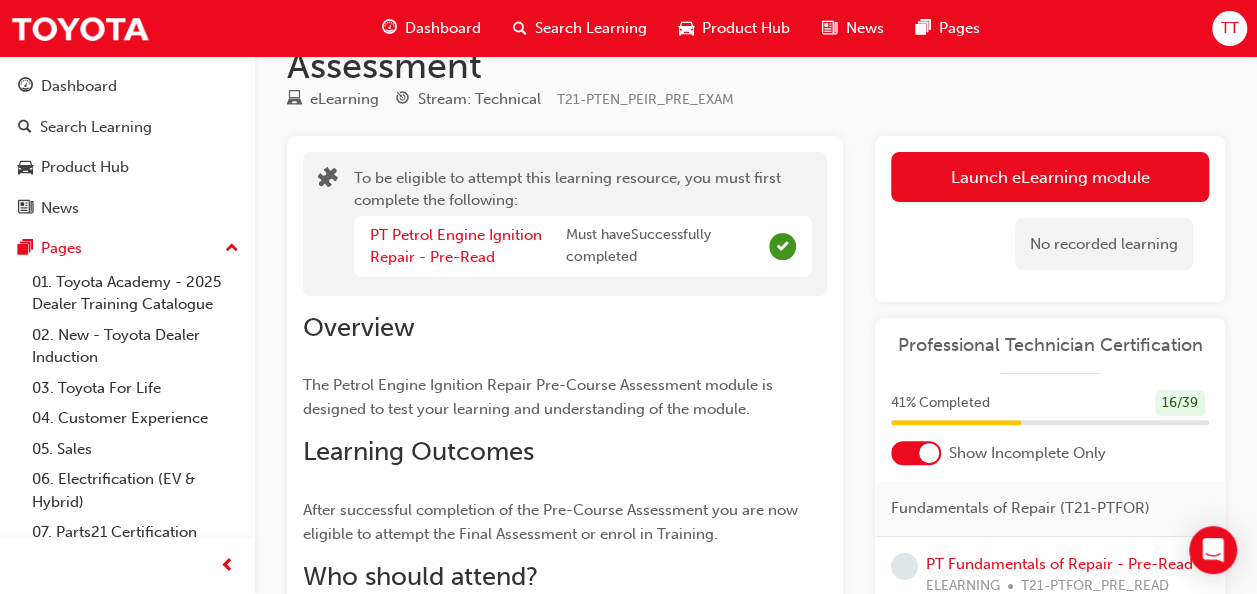 click on "Launch eLearning module" at bounding box center [1050, 177] 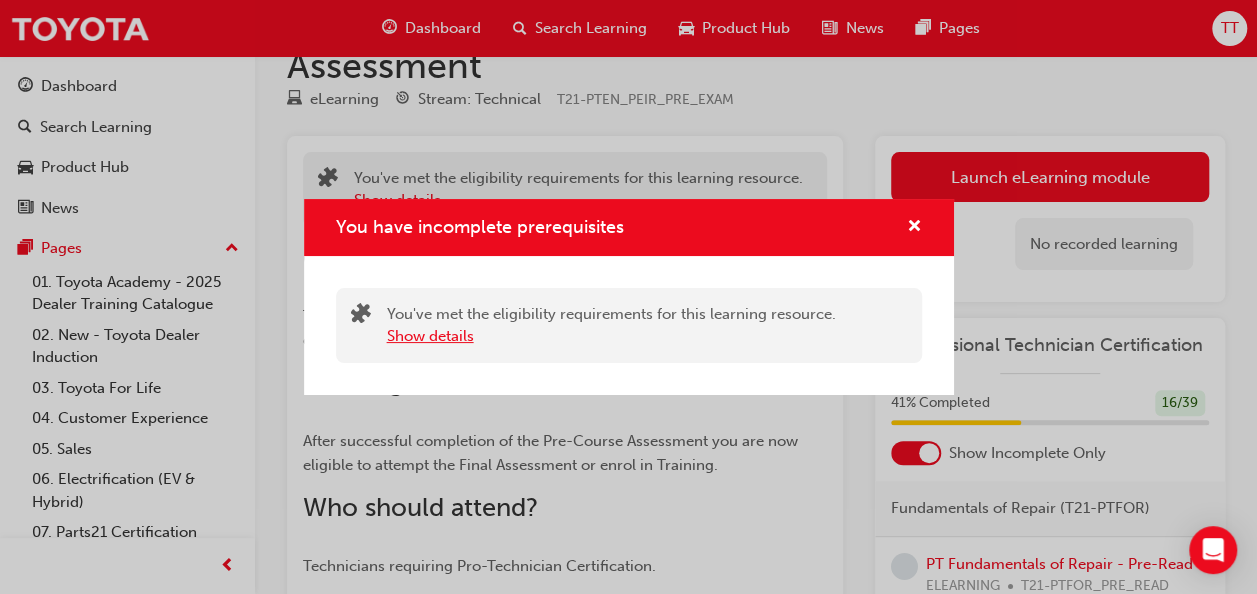 click on "Show details" at bounding box center (430, 336) 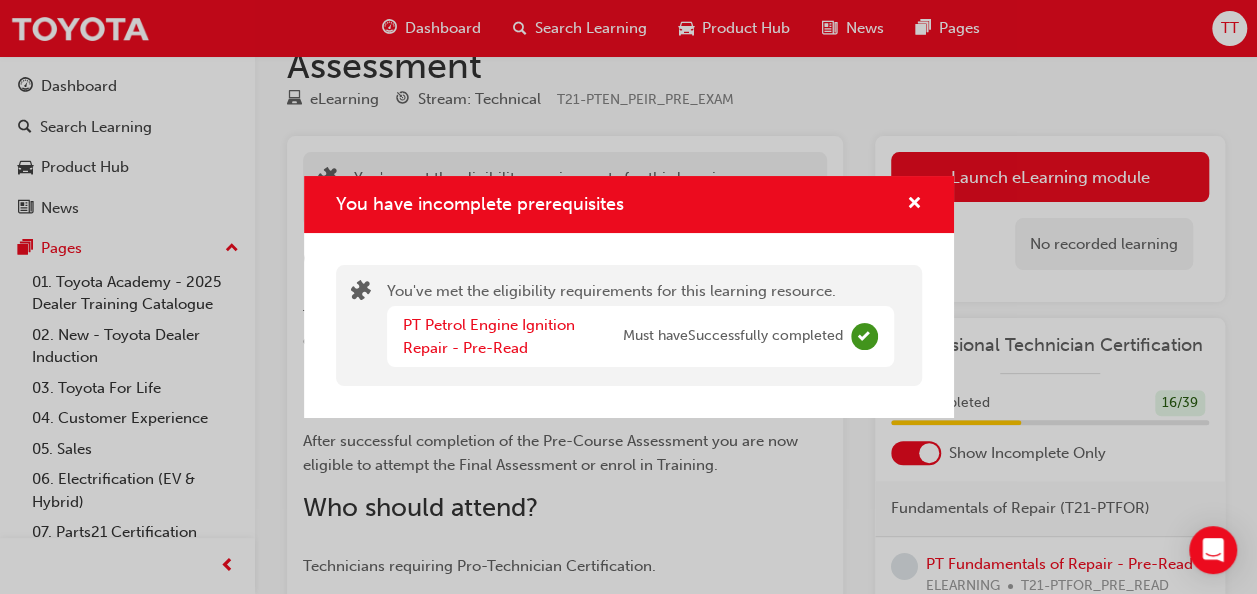 click on "You have incomplete prerequisites" at bounding box center (629, 204) 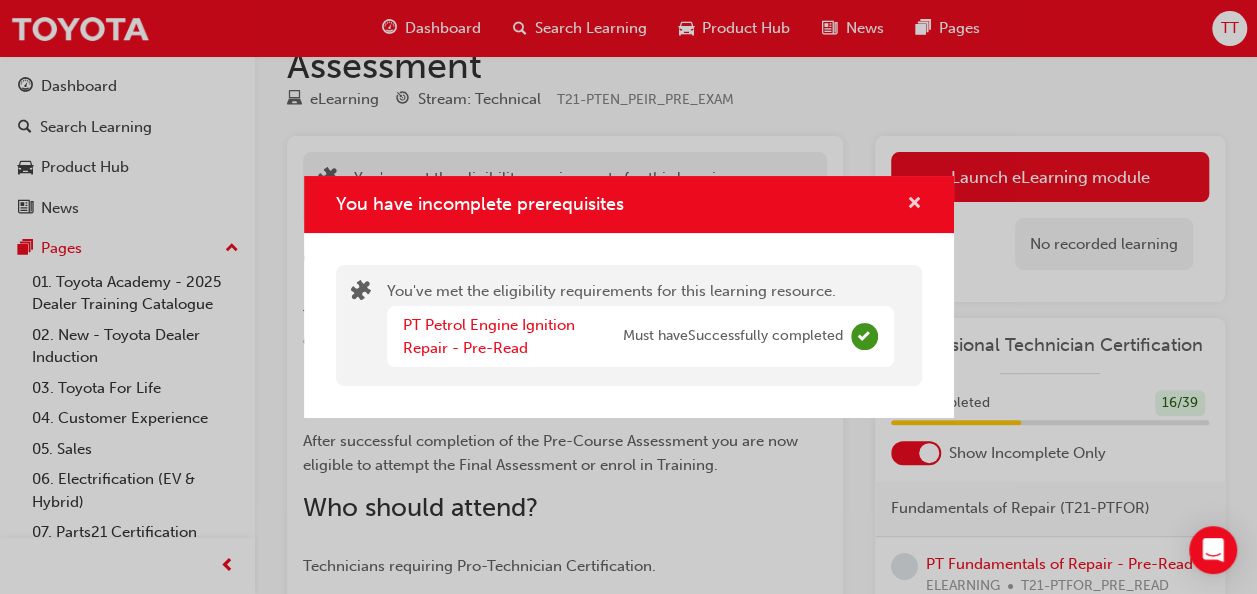 click at bounding box center (914, 205) 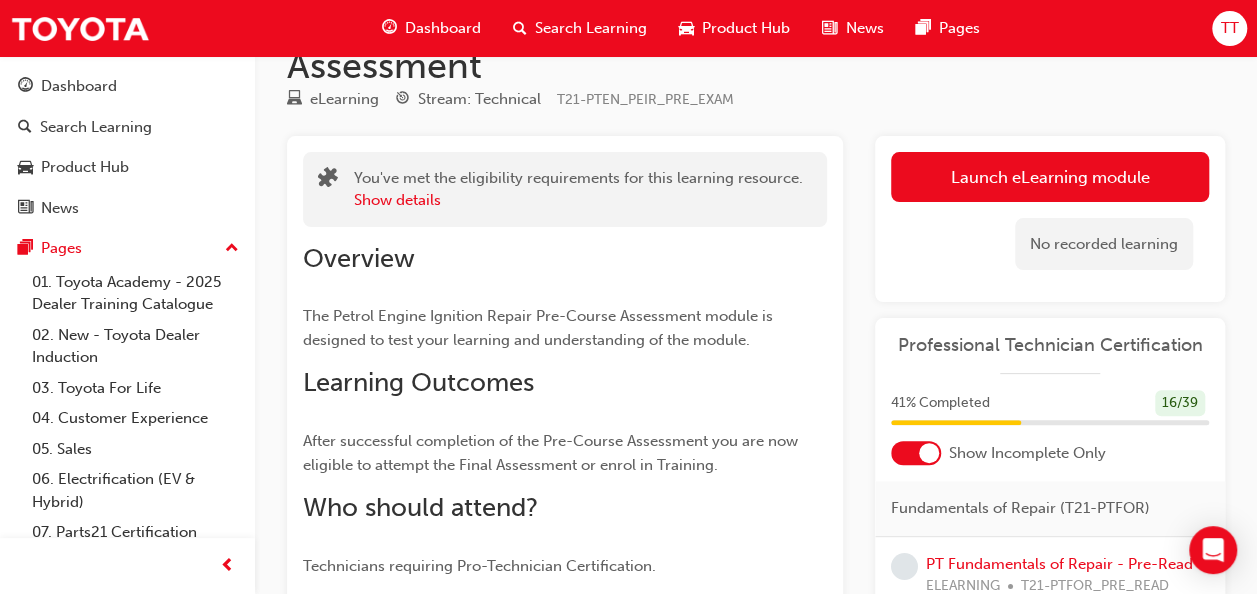 click on "Launch eLearning module" at bounding box center (1050, 177) 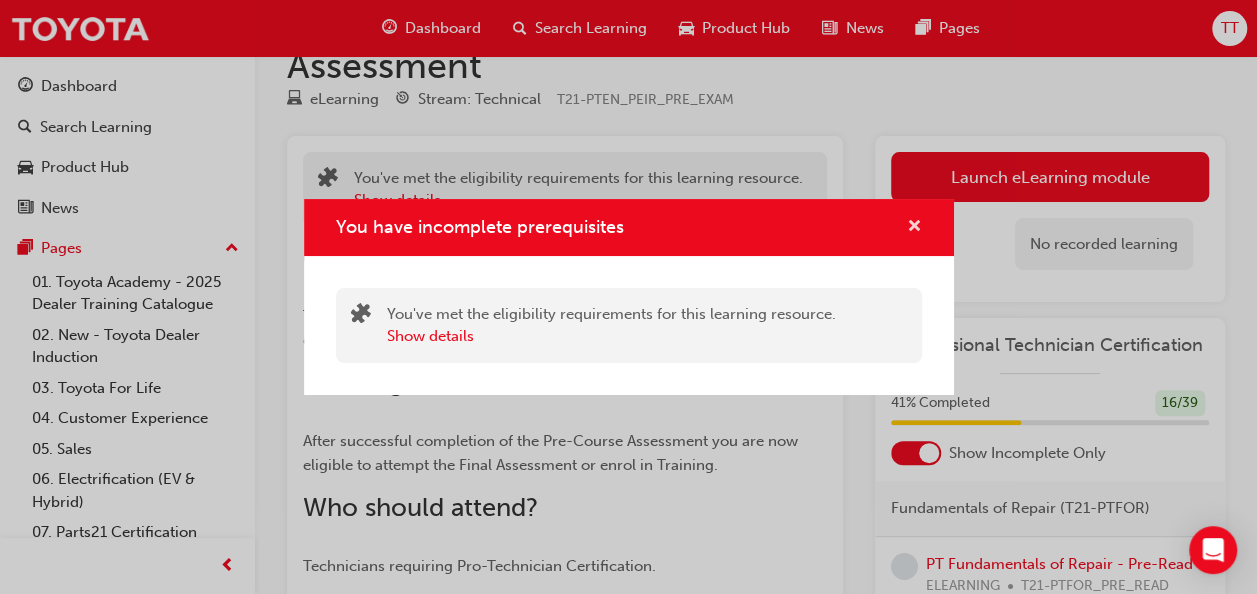 click at bounding box center (914, 228) 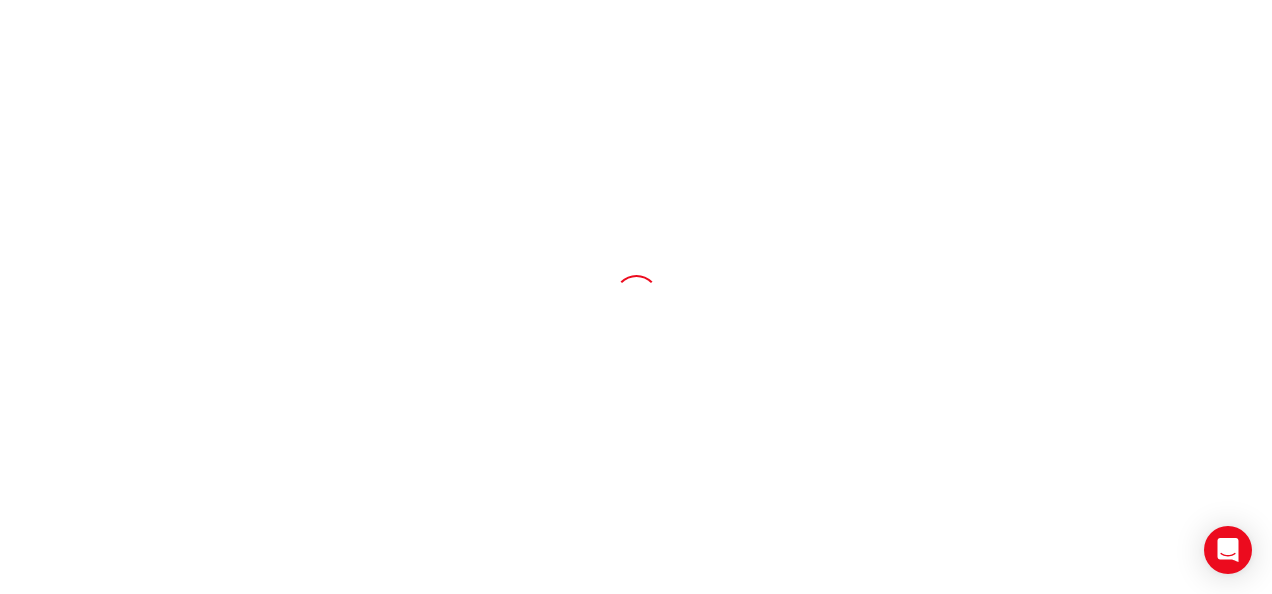 scroll, scrollTop: 0, scrollLeft: 0, axis: both 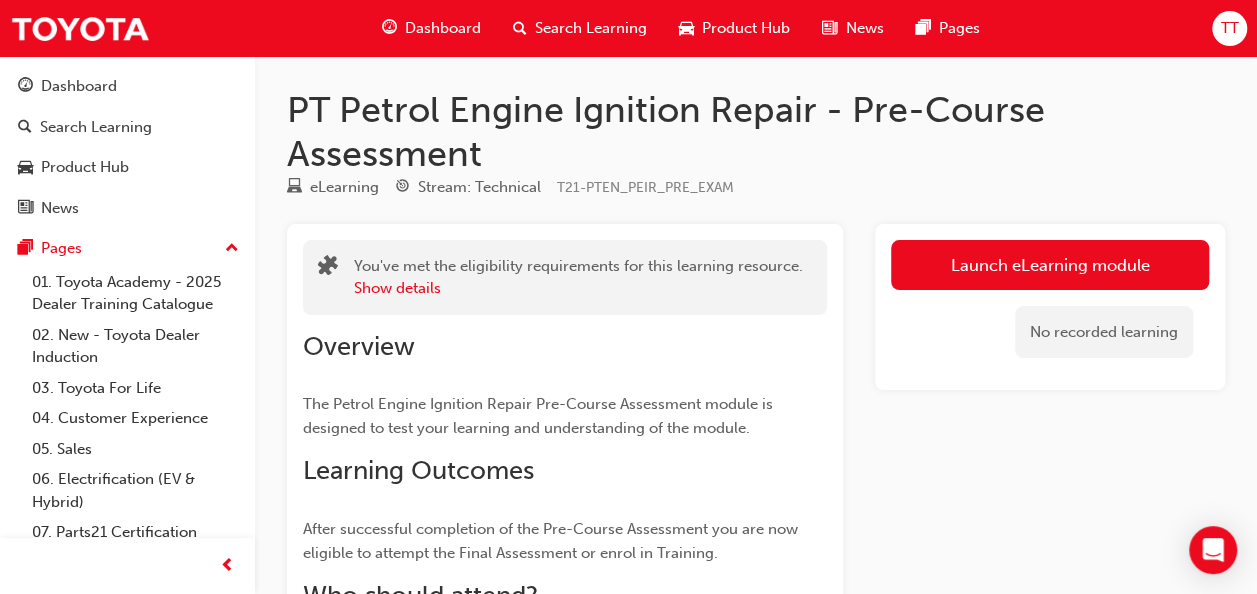 click on "Launch eLearning module" at bounding box center [1050, 265] 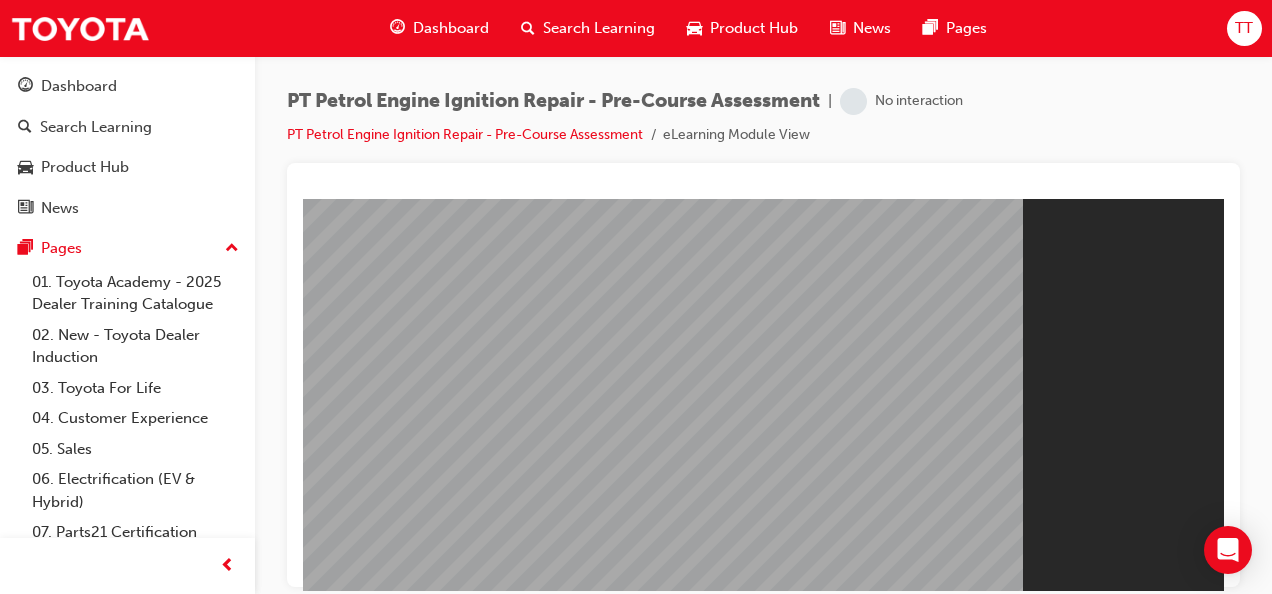 scroll, scrollTop: 0, scrollLeft: 0, axis: both 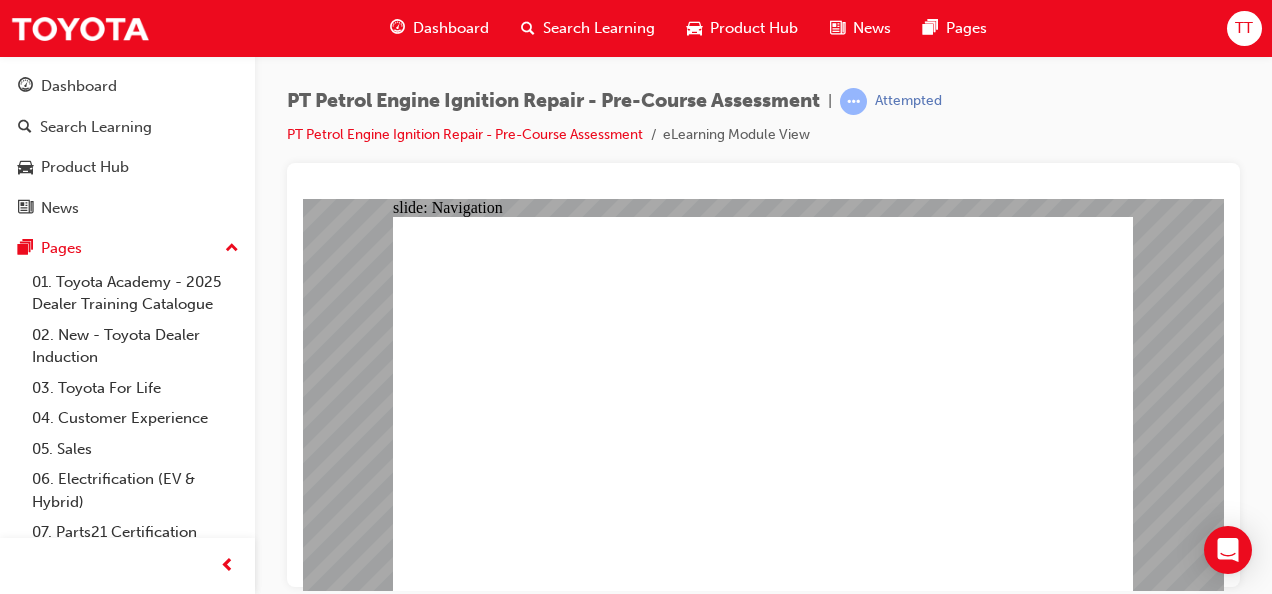 click 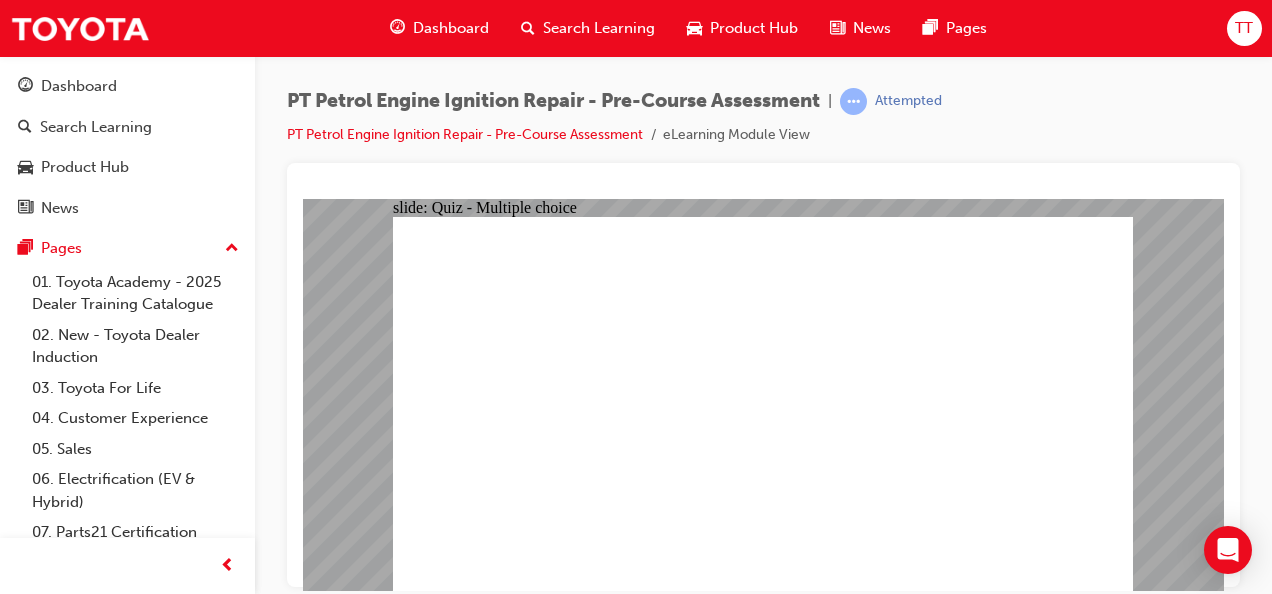 click 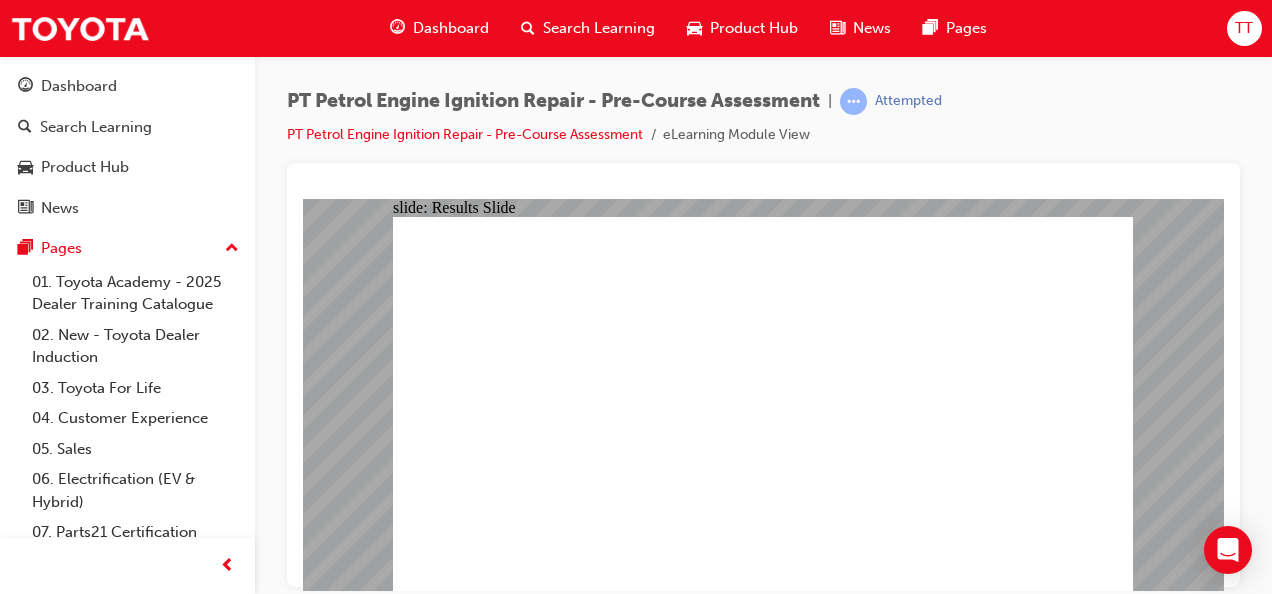 click 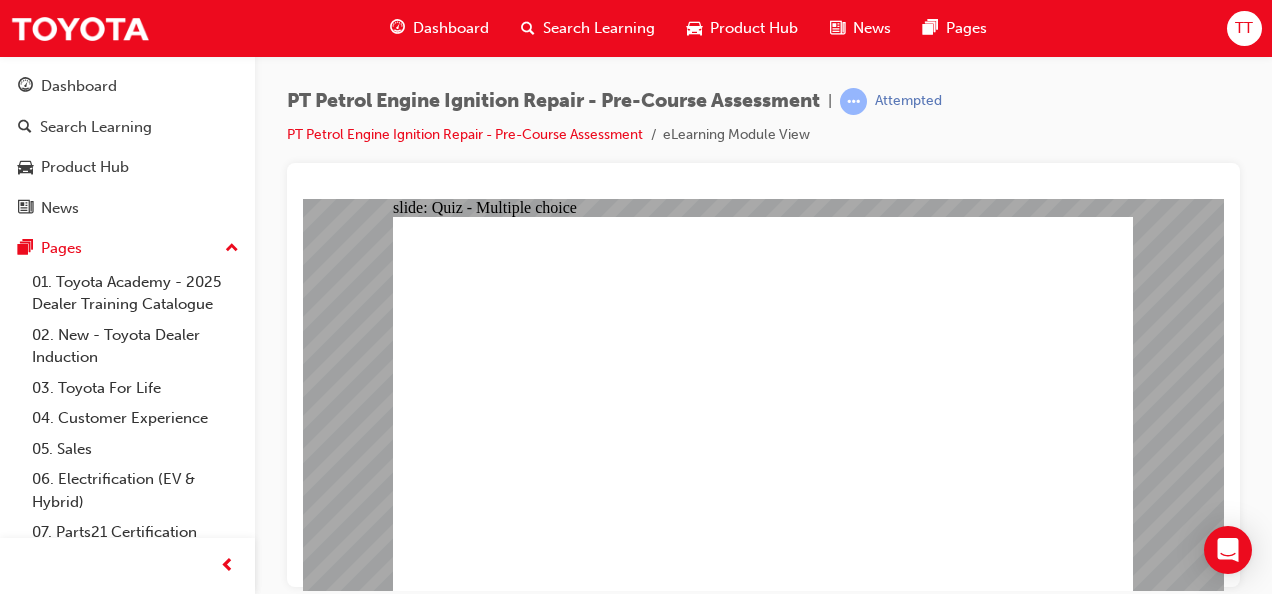 click 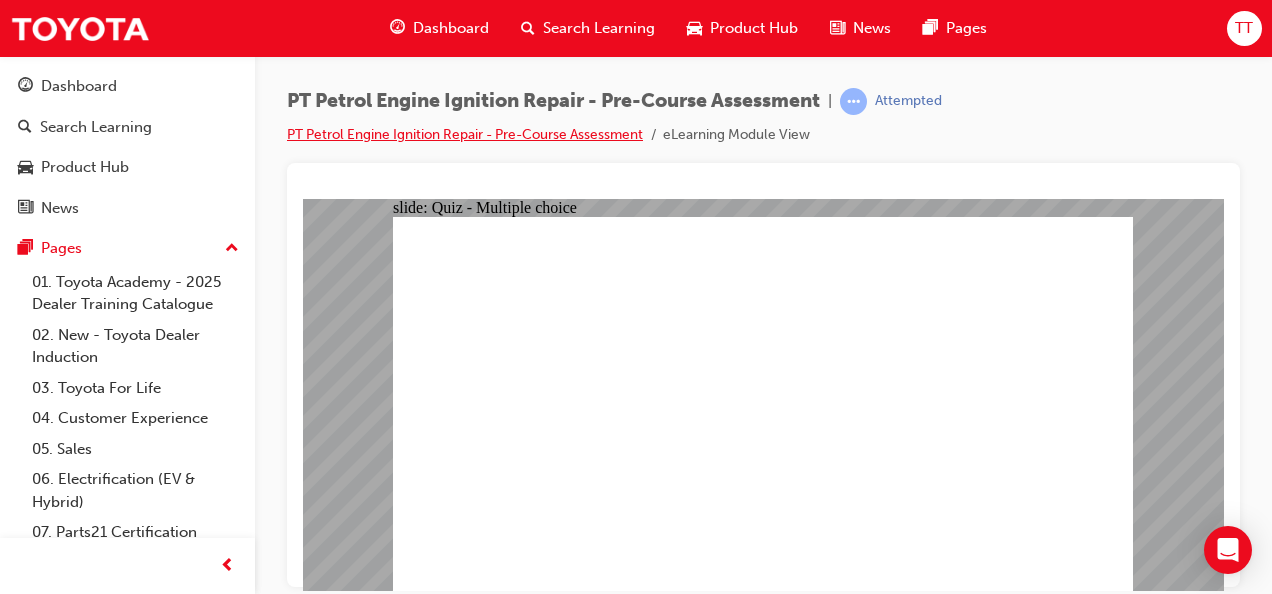 click on "PT Petrol Engine Ignition Repair - Pre-Course Assessment" at bounding box center (465, 134) 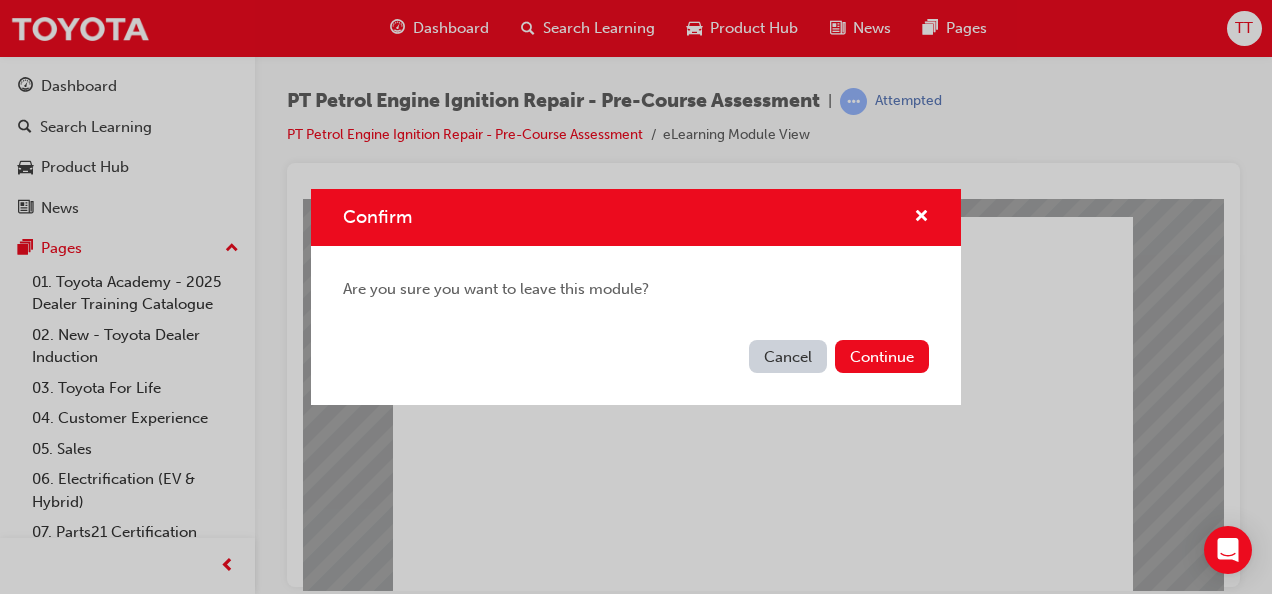 click on "Continue" at bounding box center [882, 356] 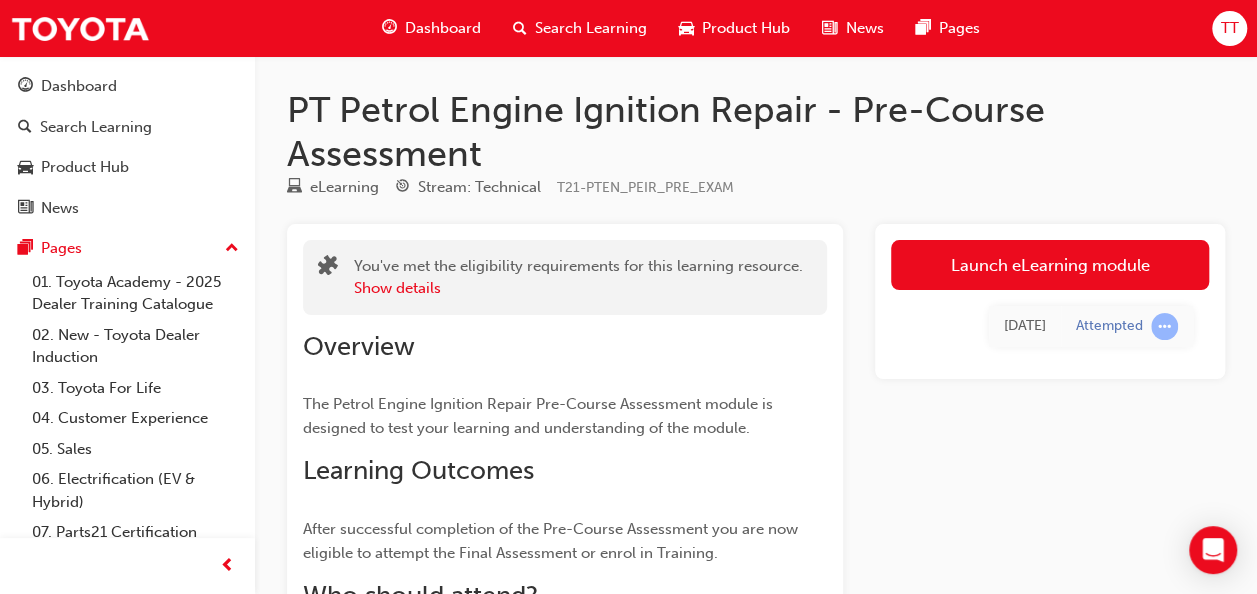 click on "Launch eLearning module" at bounding box center (1050, 265) 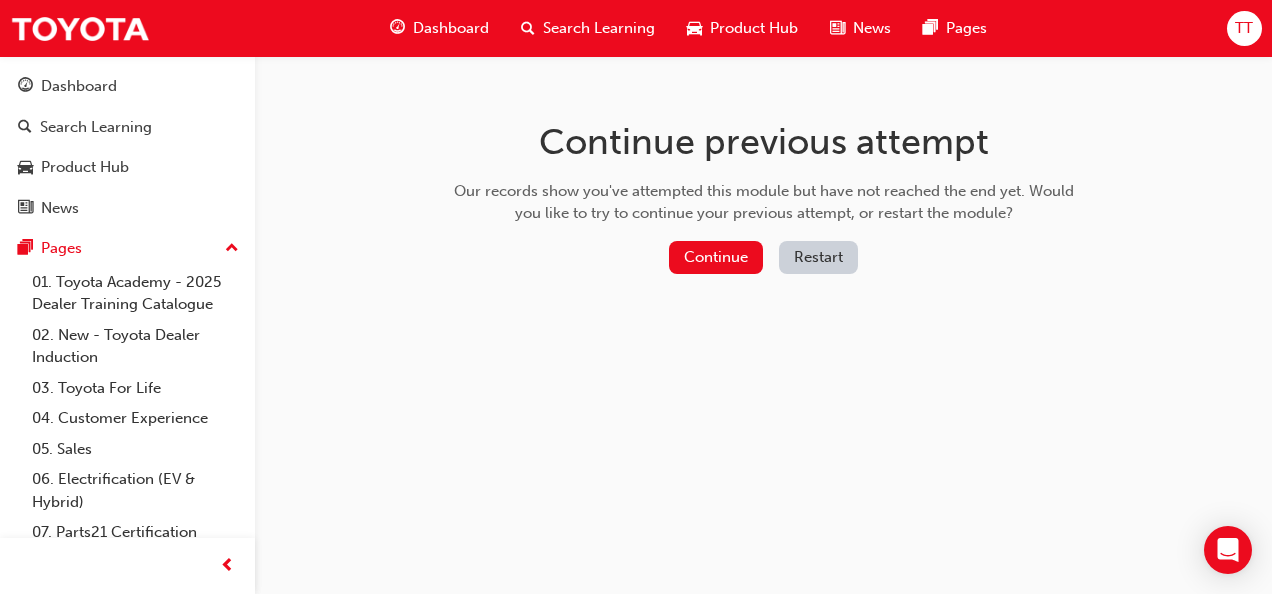click on "Restart" at bounding box center [818, 257] 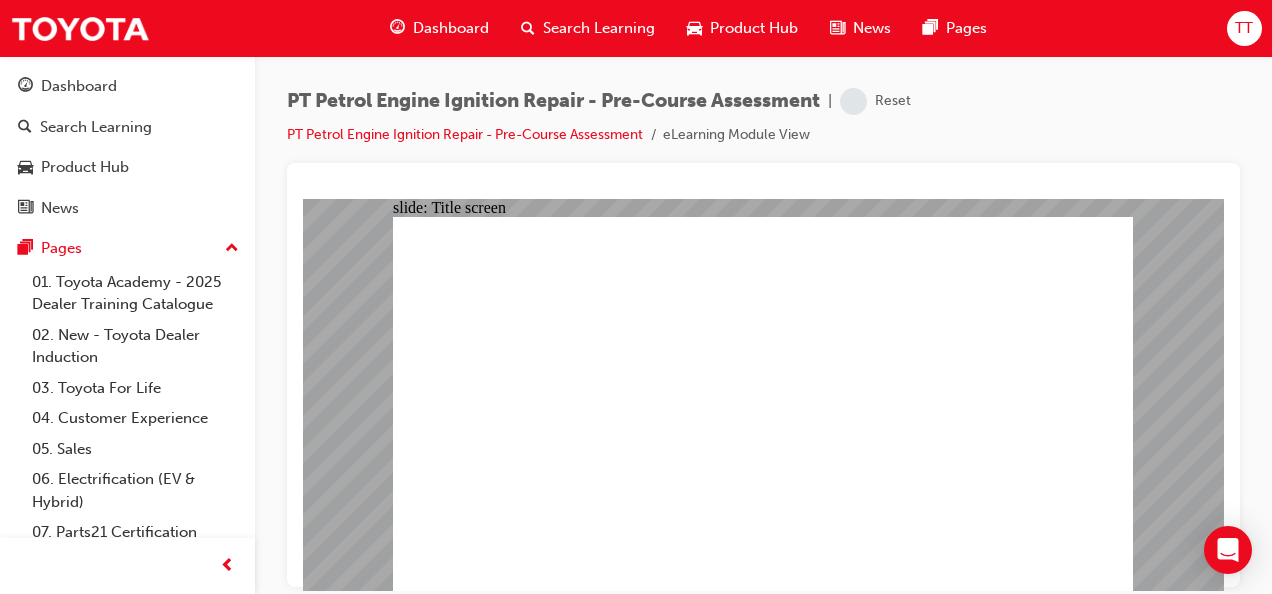 scroll, scrollTop: 0, scrollLeft: 0, axis: both 